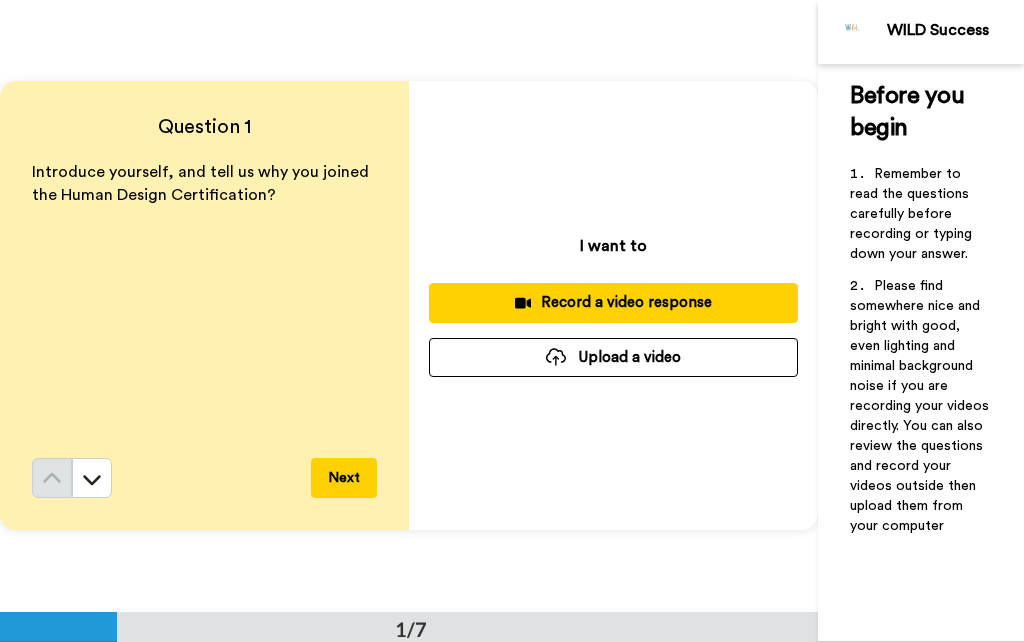 scroll, scrollTop: 0, scrollLeft: 0, axis: both 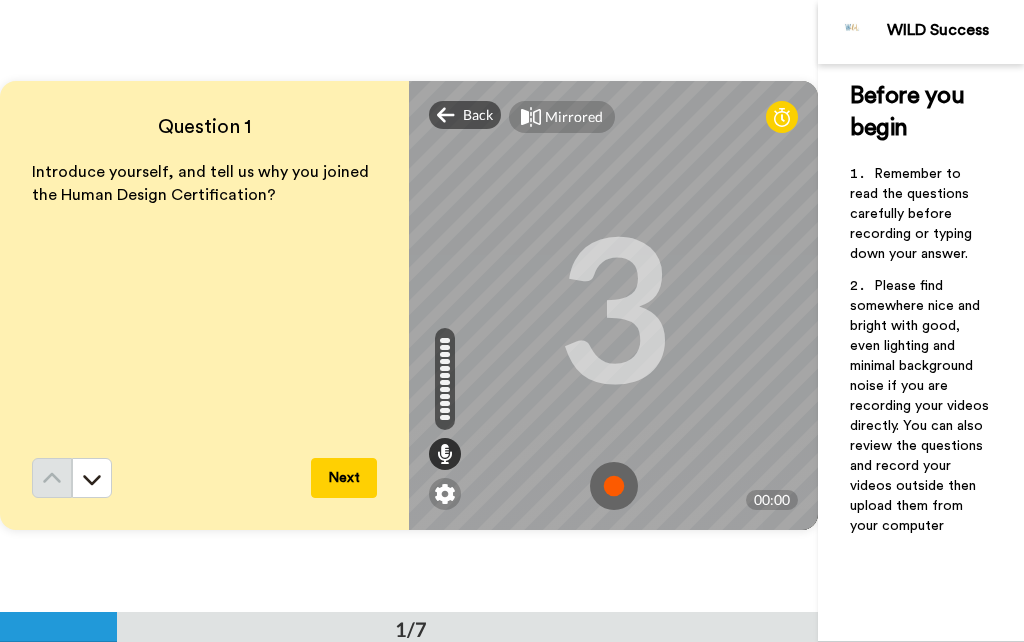 click at bounding box center [614, 486] 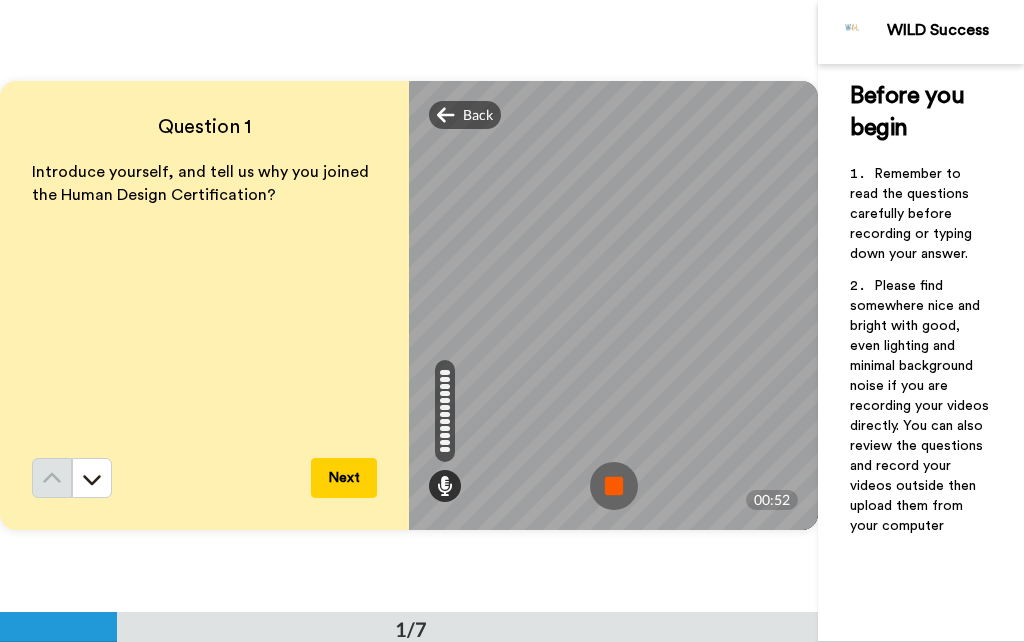 click on "Next" at bounding box center [344, 478] 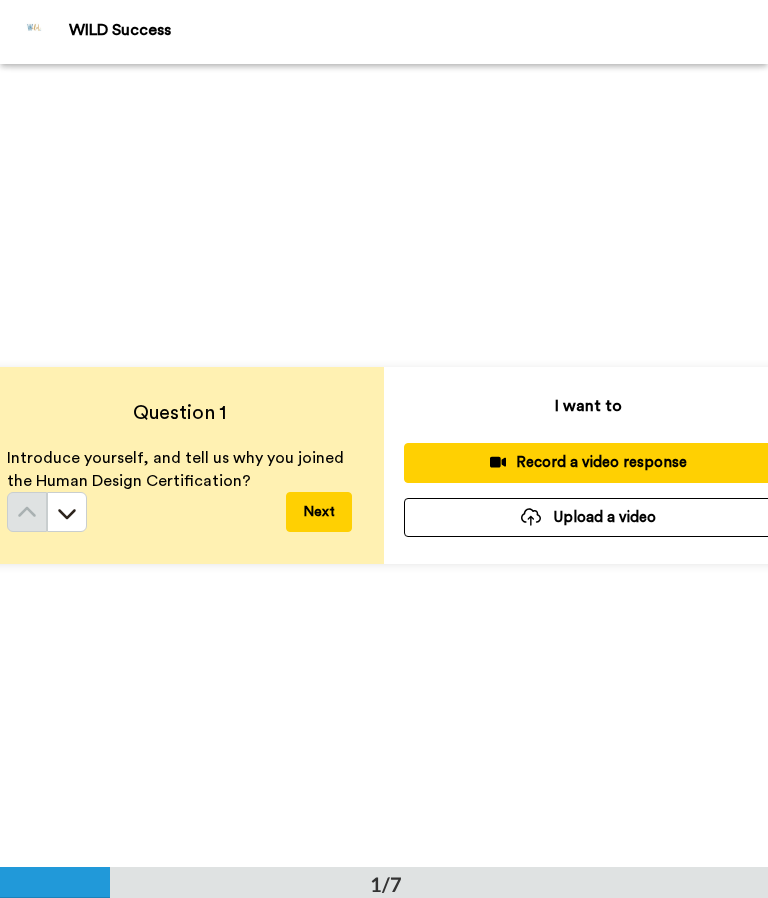 click on "Record a video response" at bounding box center [588, 462] 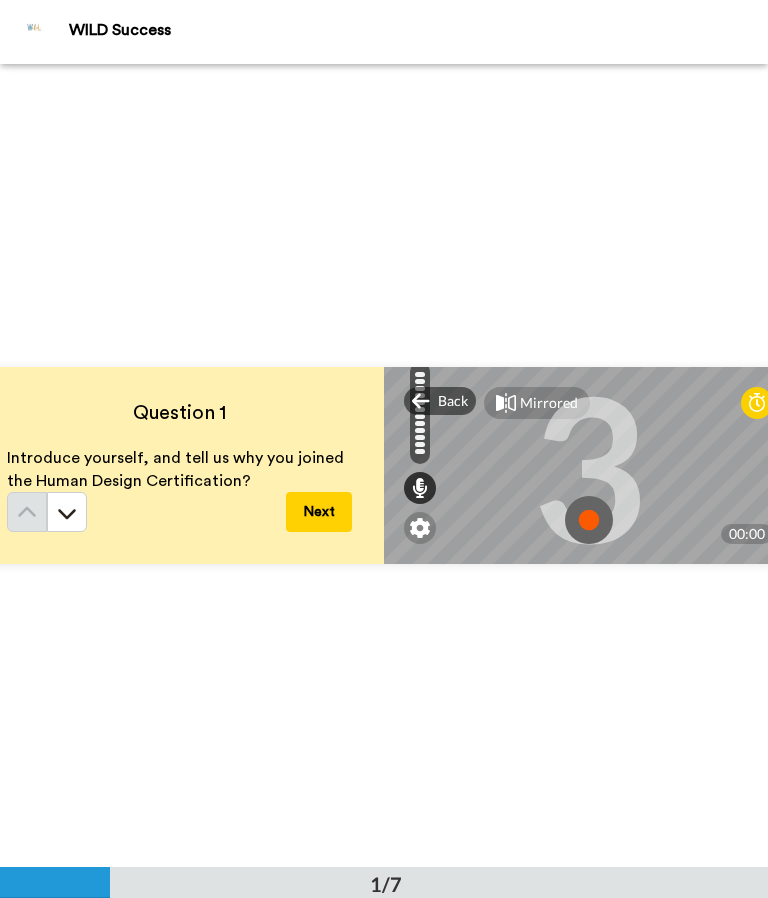 click on "Back" at bounding box center [453, 401] 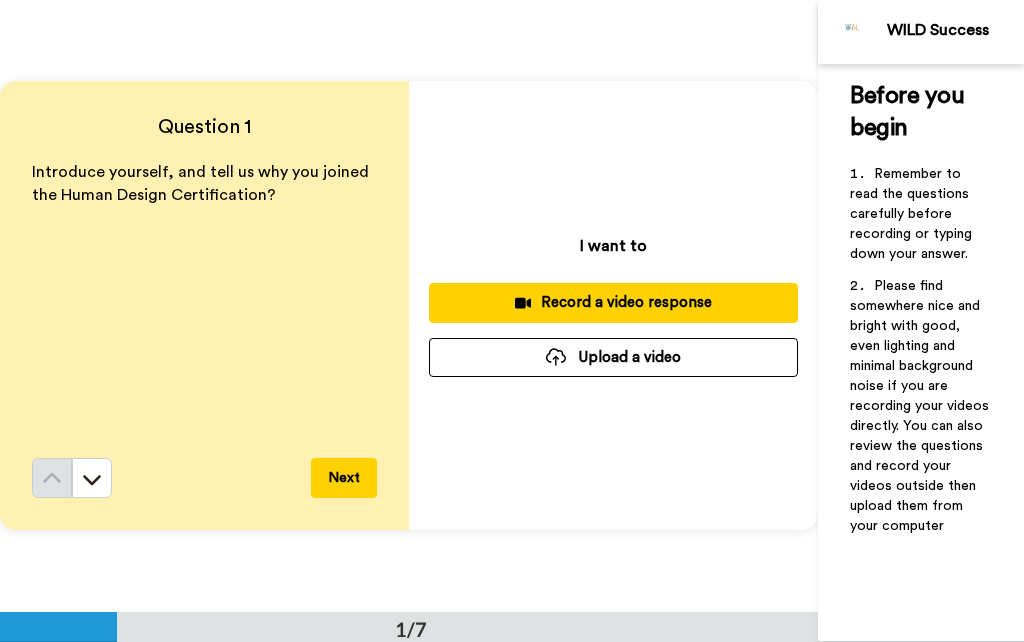 click on "Record a video response" at bounding box center (613, 302) 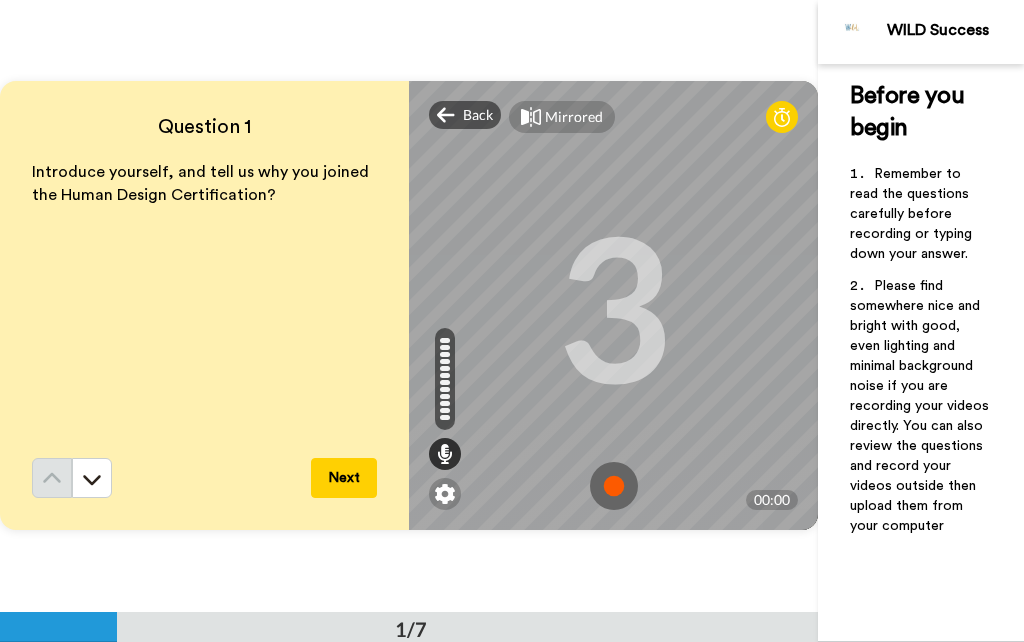 click at bounding box center (614, 486) 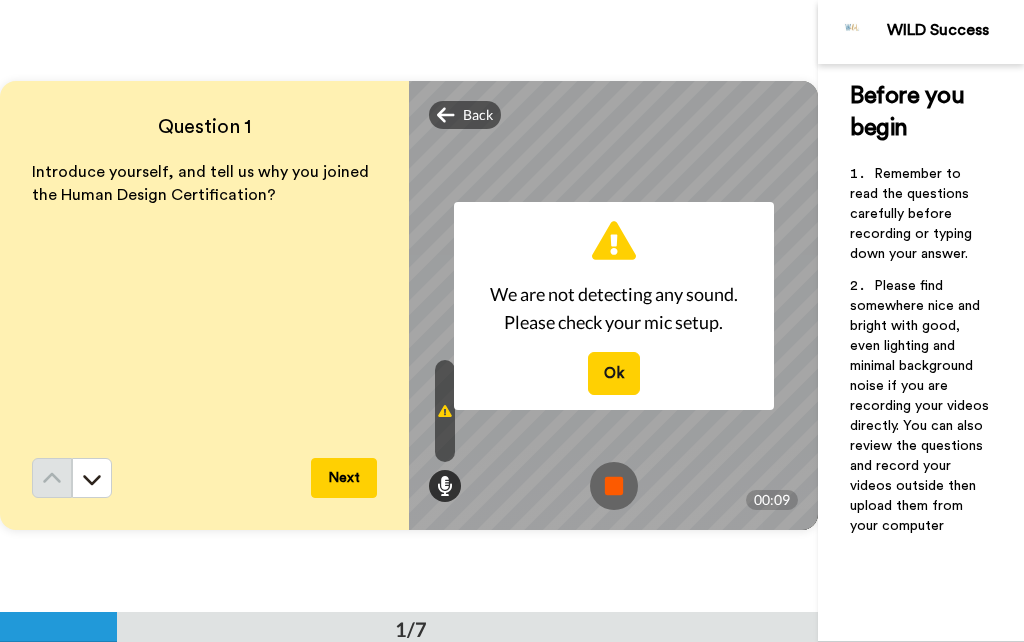 click on "Ok" at bounding box center [614, 373] 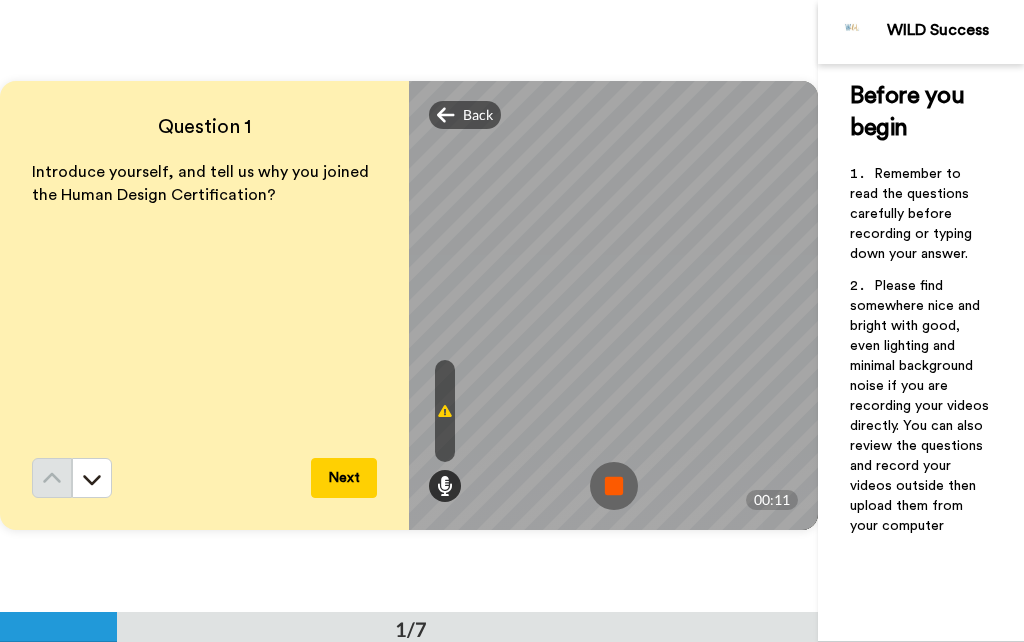click at bounding box center (0, 0) 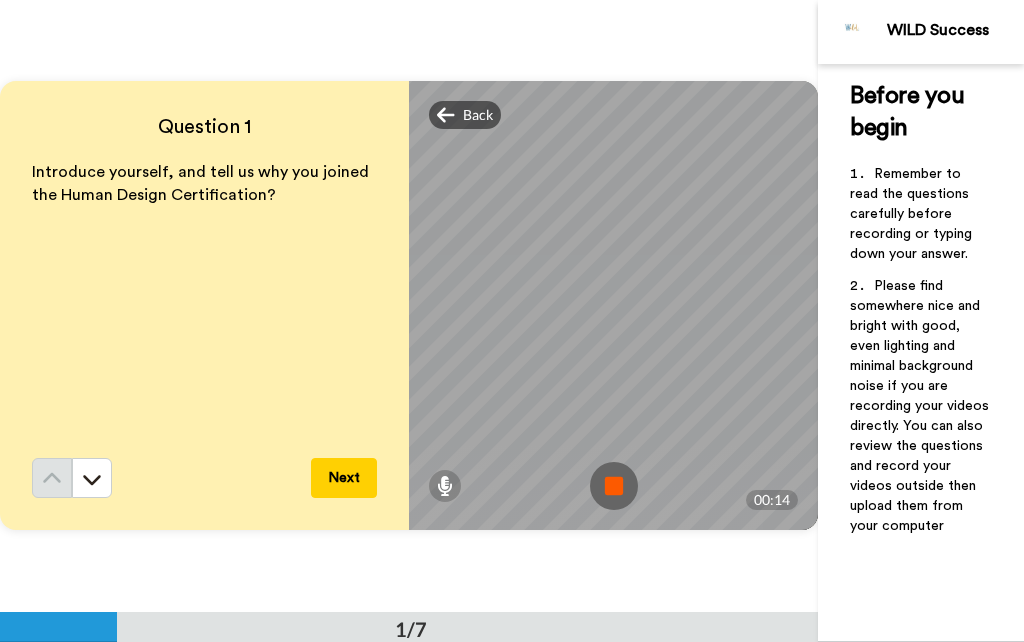 click at bounding box center [614, 486] 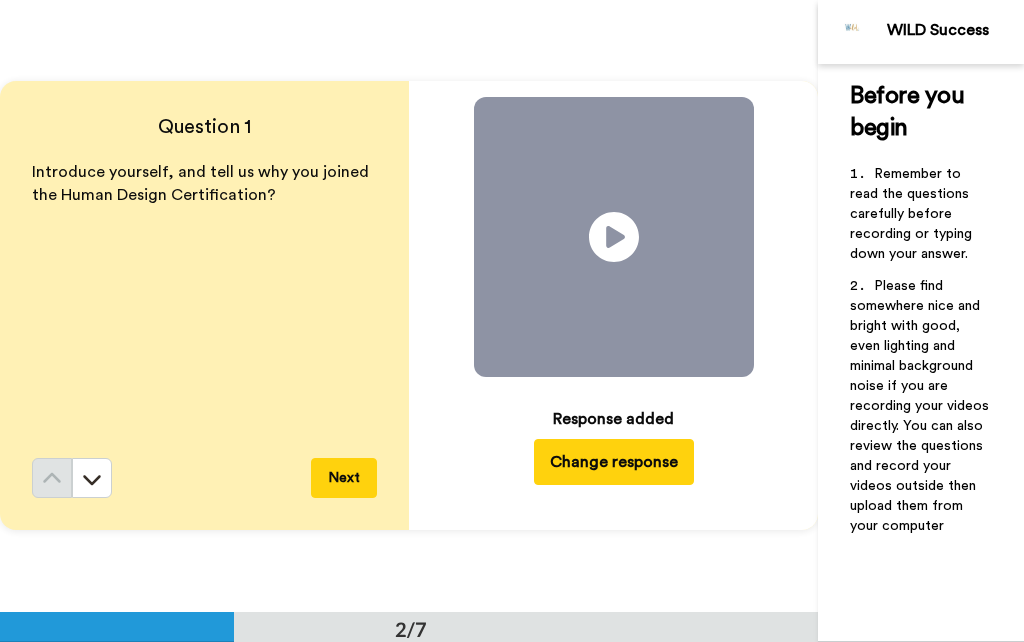 scroll, scrollTop: 612, scrollLeft: 0, axis: vertical 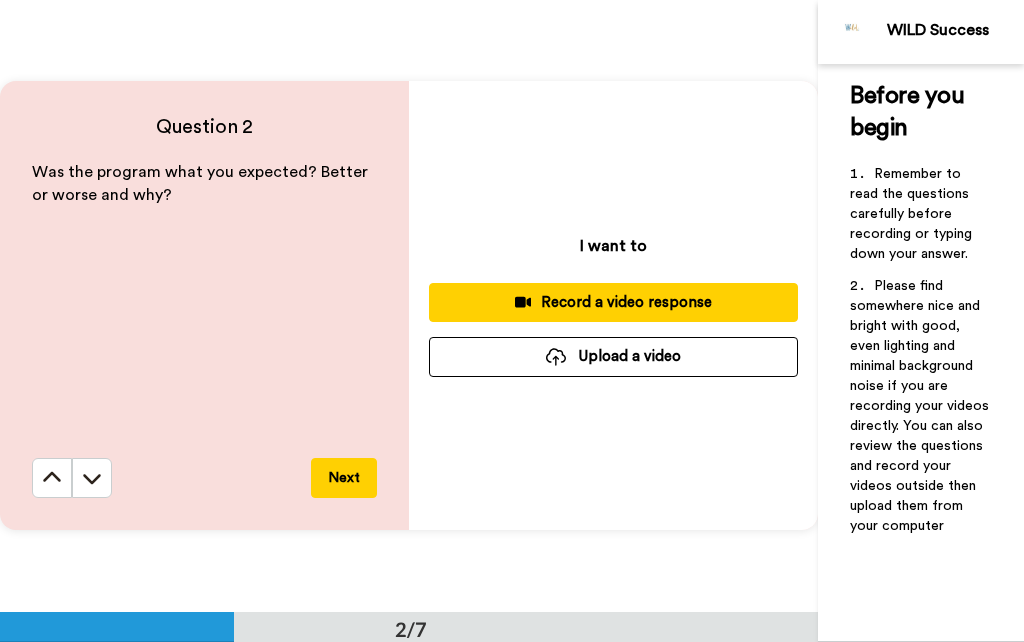 click 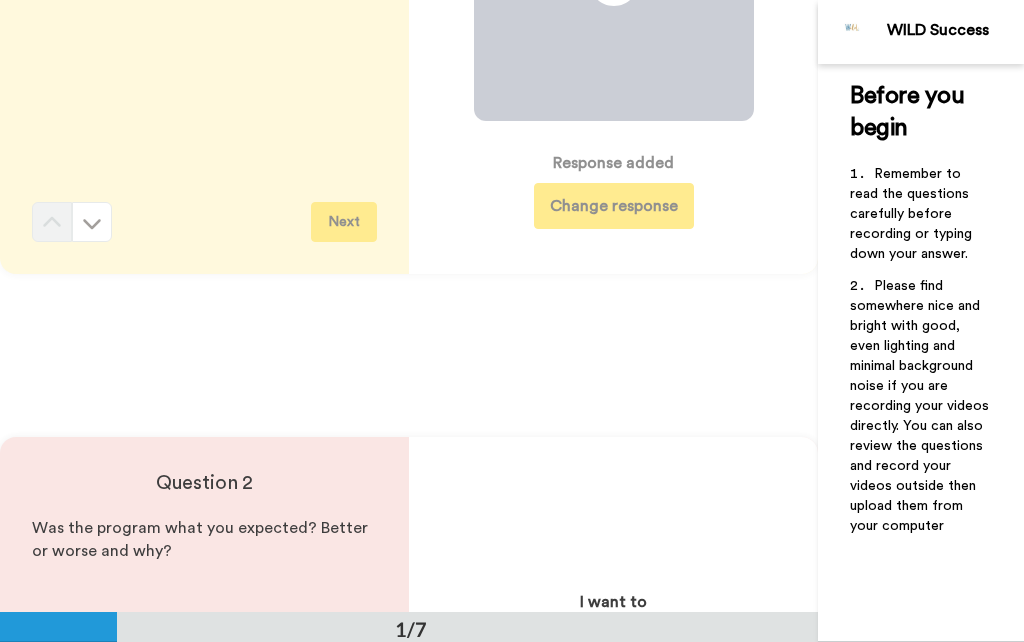 scroll, scrollTop: 0, scrollLeft: 0, axis: both 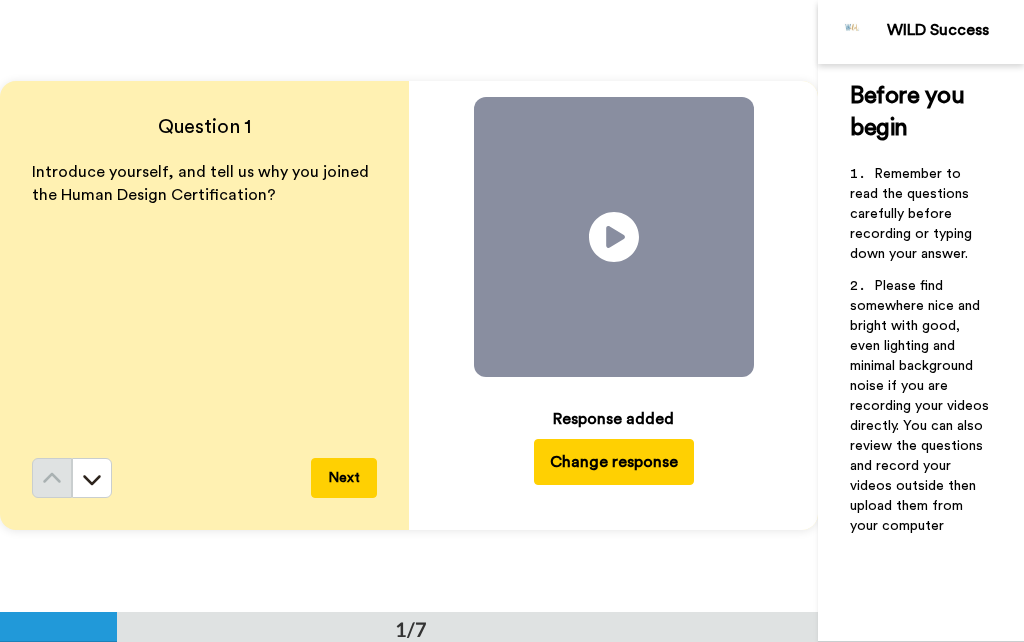 click on "Change response" at bounding box center (614, 462) 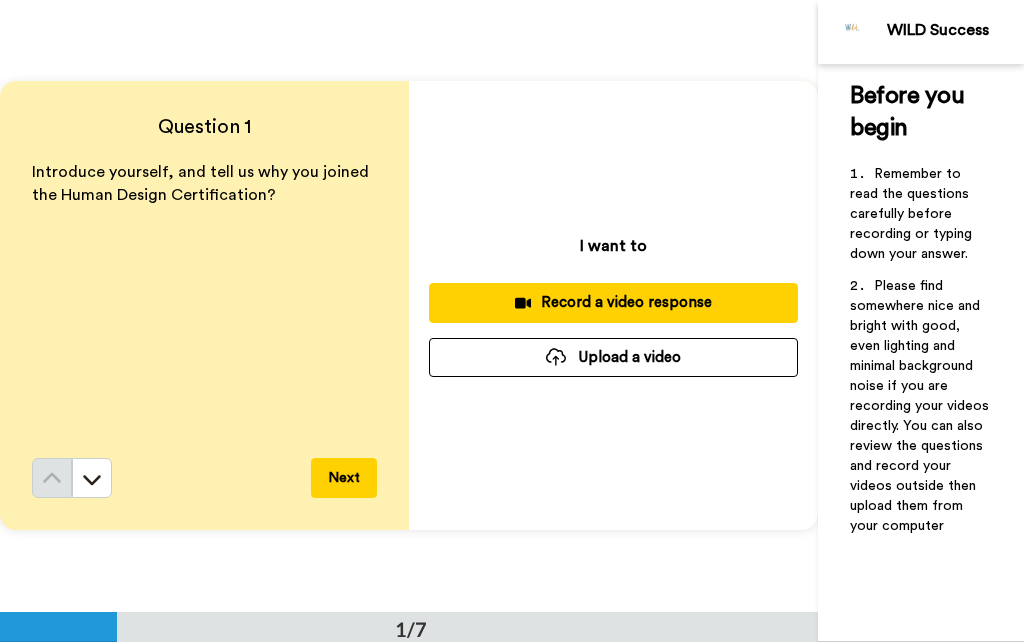click on "Record a video response" at bounding box center [613, 302] 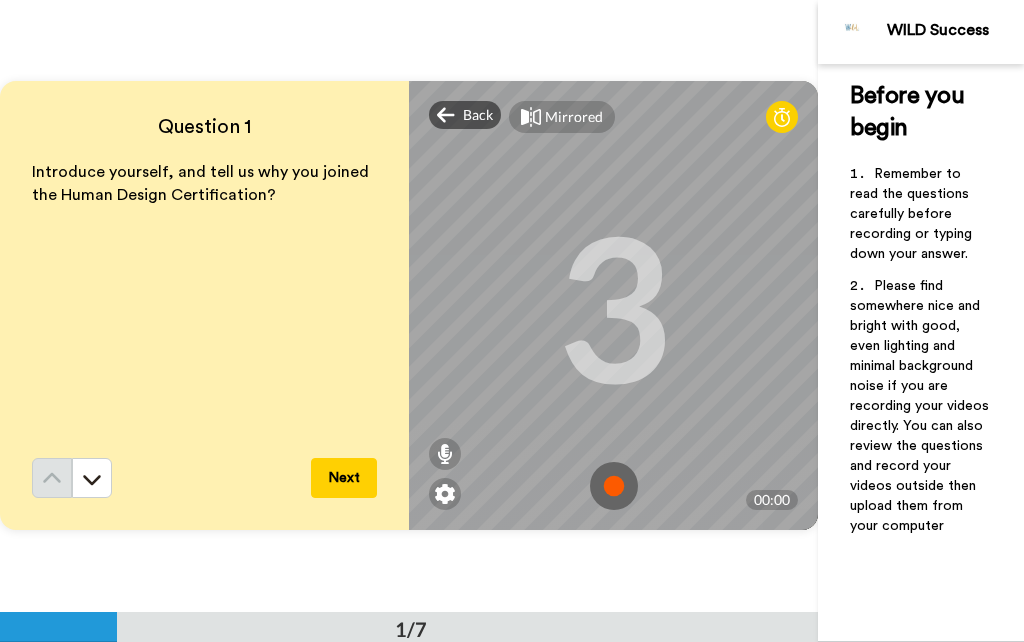 click at bounding box center (445, 454) 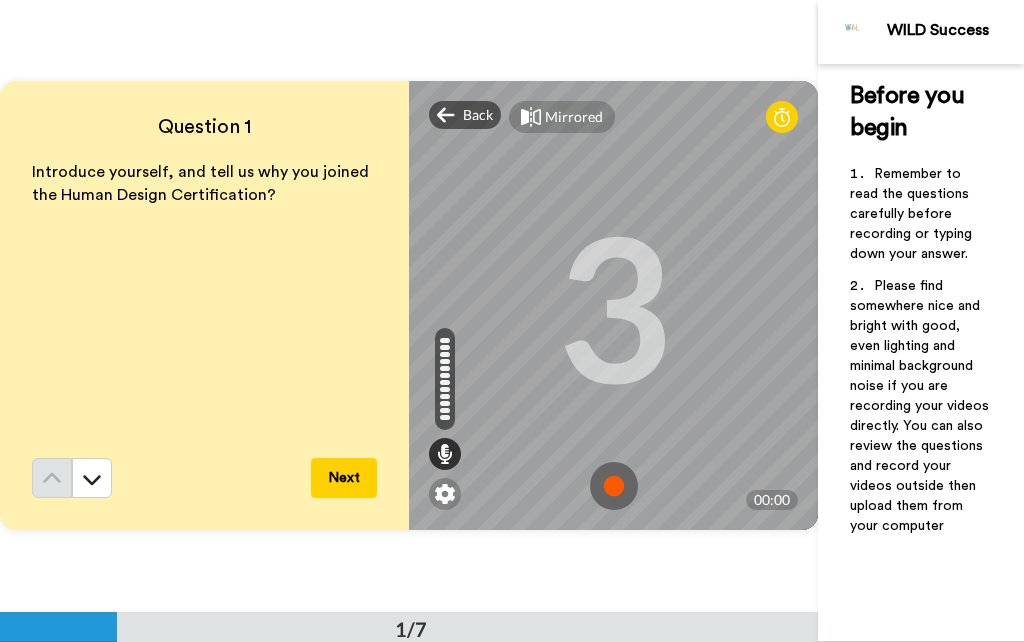 click at bounding box center [614, 486] 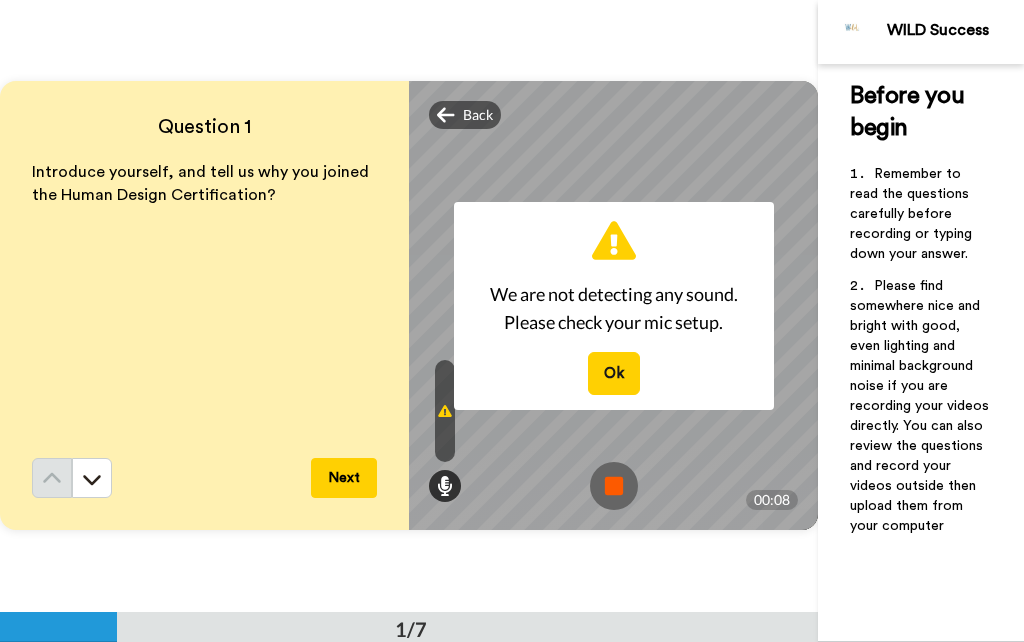 click on "Ok" at bounding box center (614, 373) 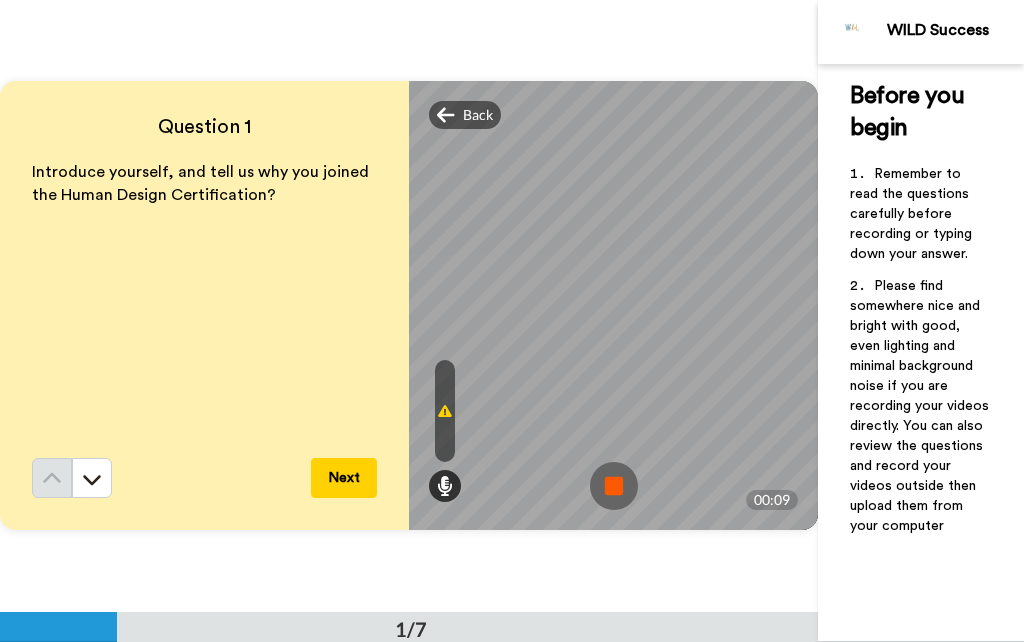 click at bounding box center (0, 0) 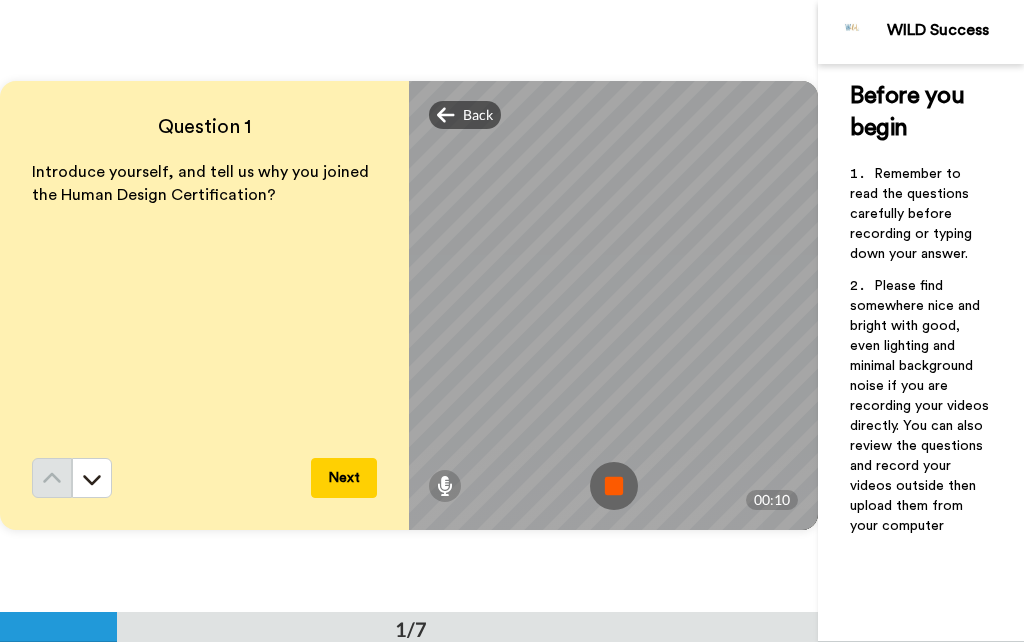 click at bounding box center (614, 486) 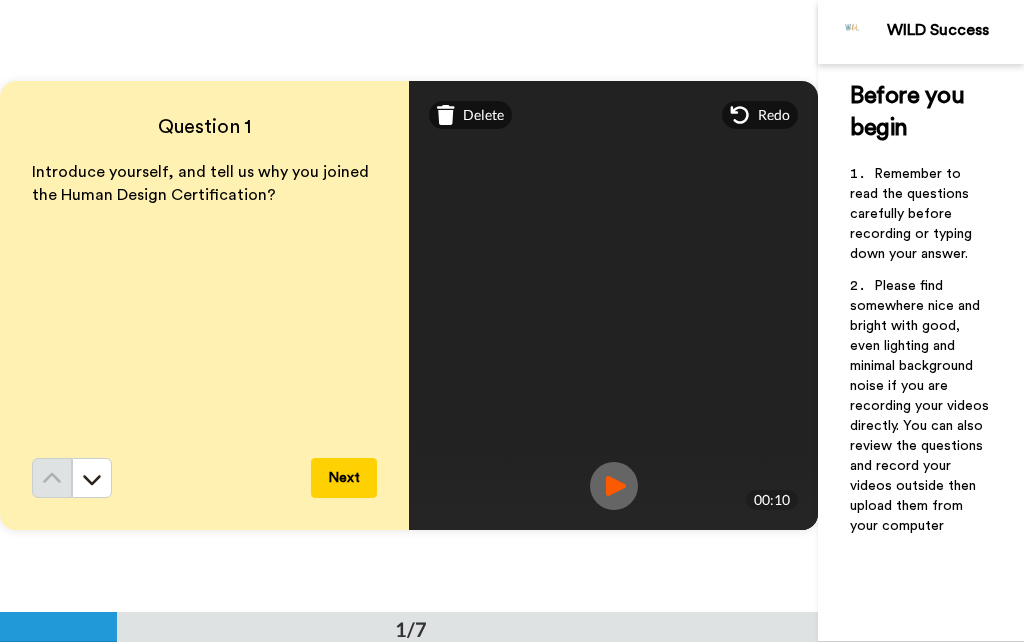click at bounding box center (614, 486) 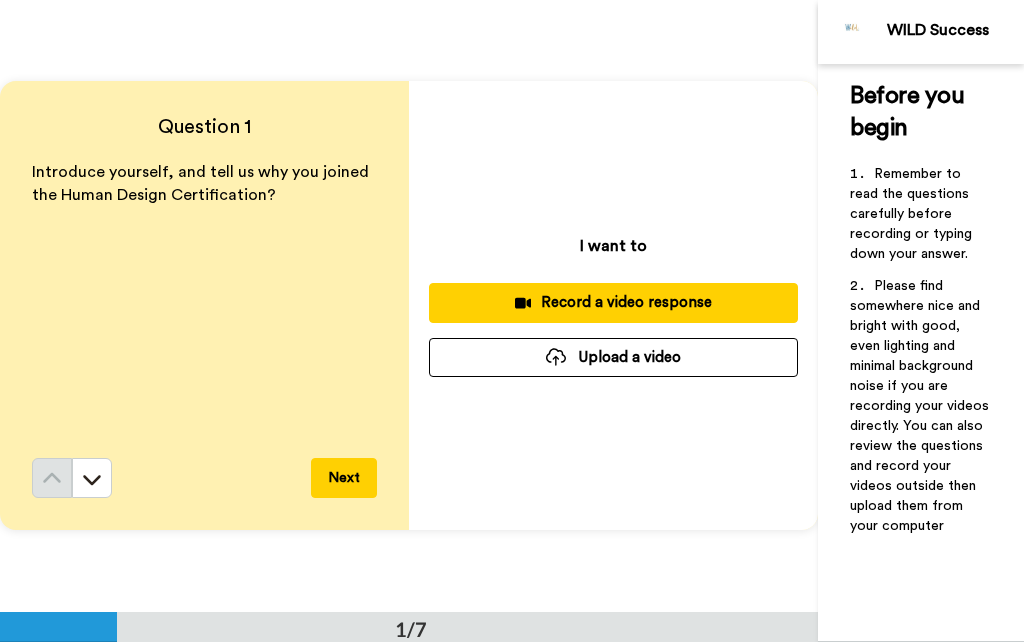 click on "Record a video response" at bounding box center [613, 302] 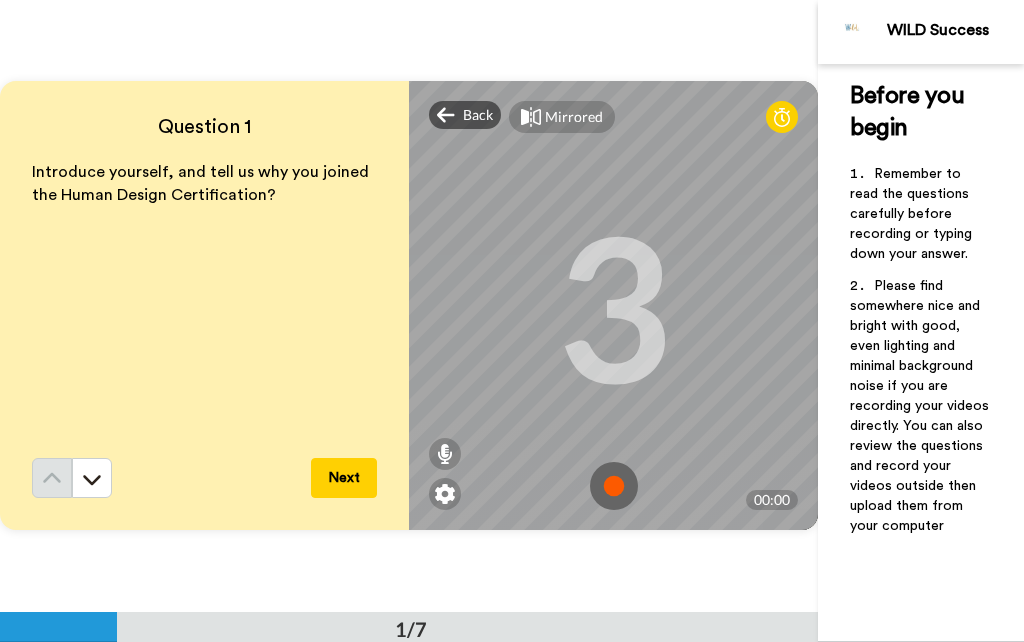 click at bounding box center [445, 494] 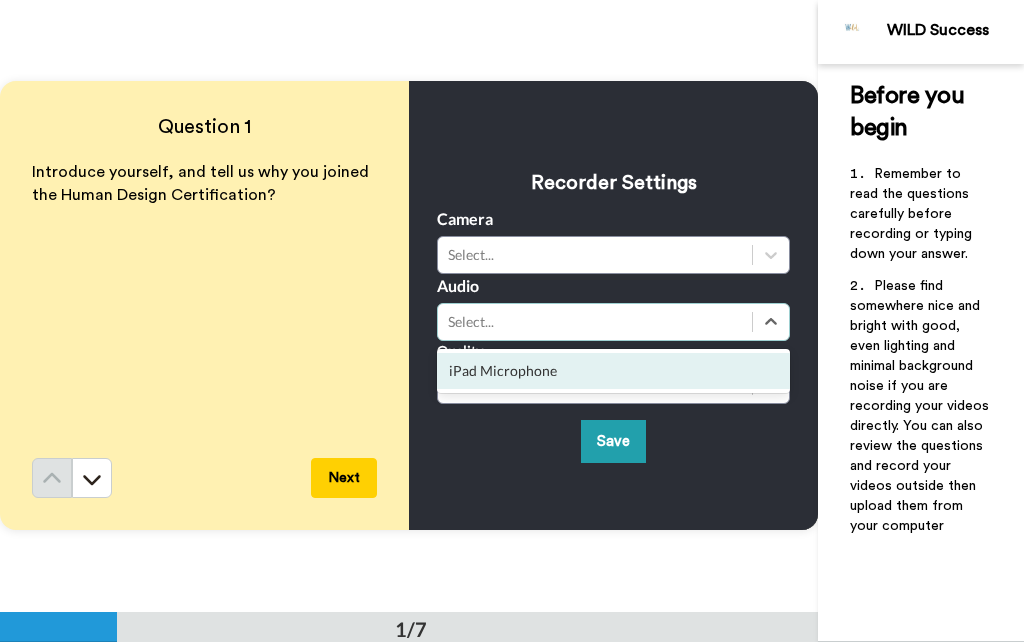 click on "iPad Microphone" at bounding box center (613, 371) 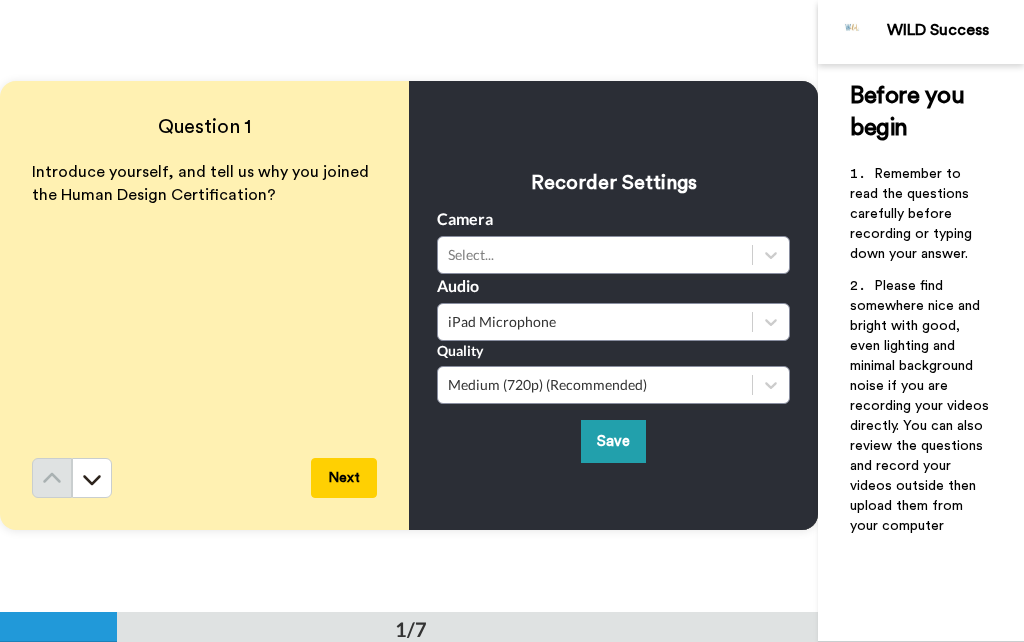 click on "Save" at bounding box center (613, 441) 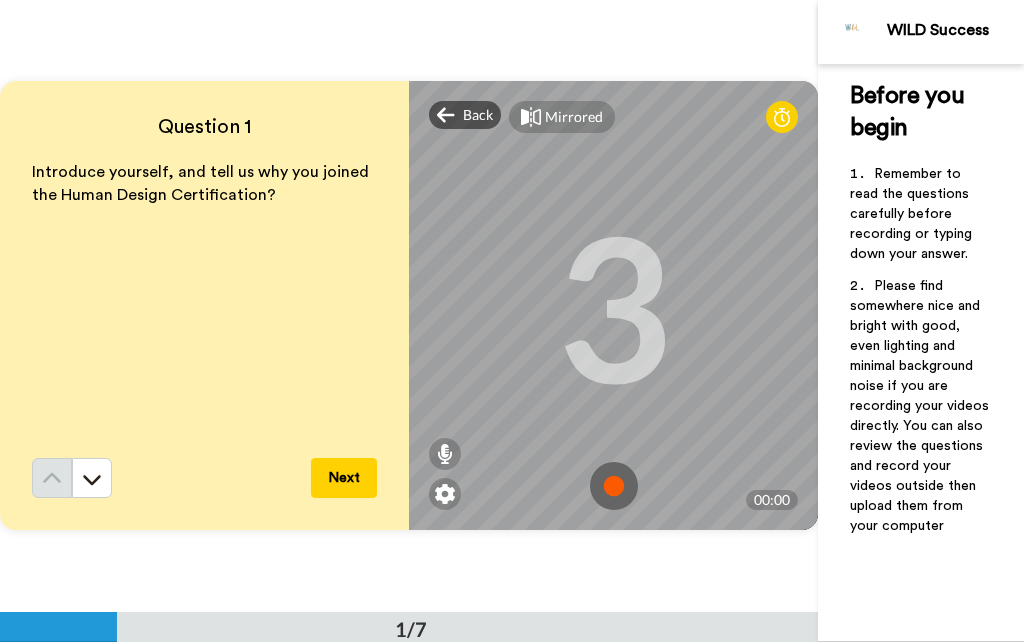 click at bounding box center [445, 454] 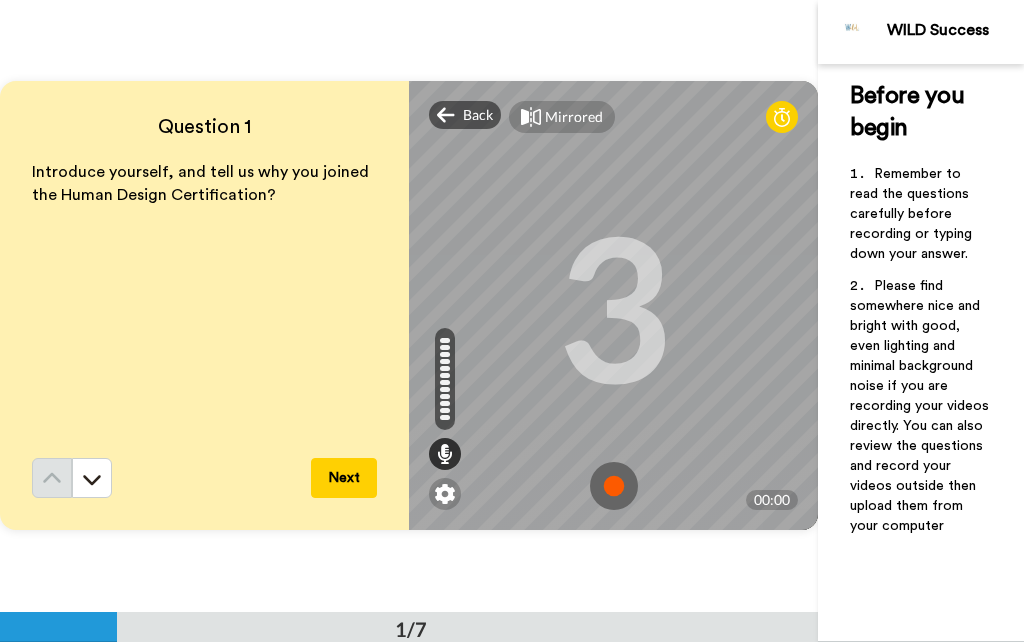 click at bounding box center [614, 486] 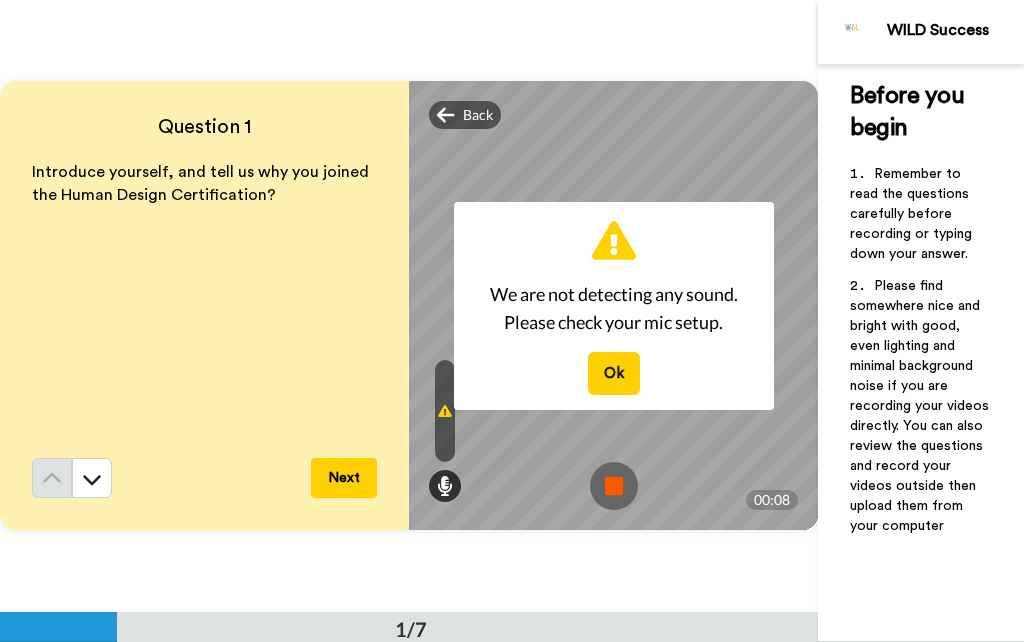 click at bounding box center (445, 486) 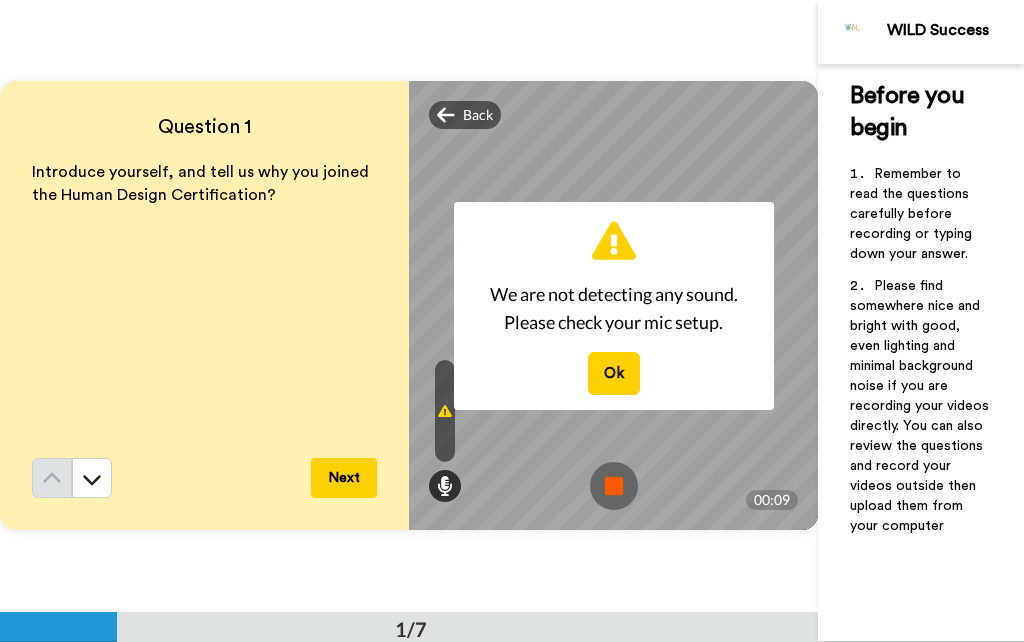 click at bounding box center [0, 0] 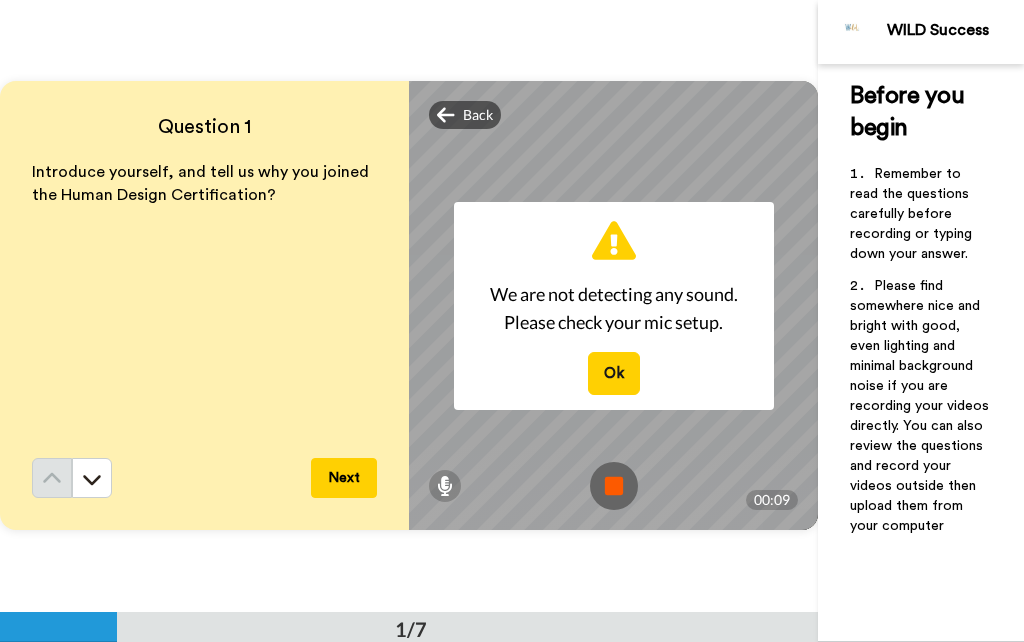click on "Ok" at bounding box center (614, 373) 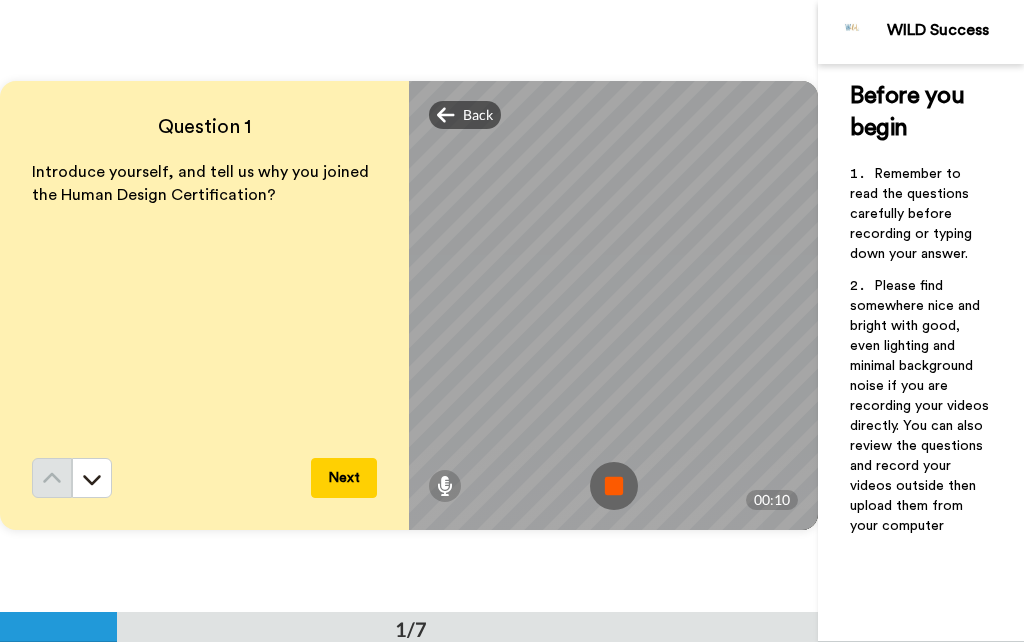 click at bounding box center [445, 486] 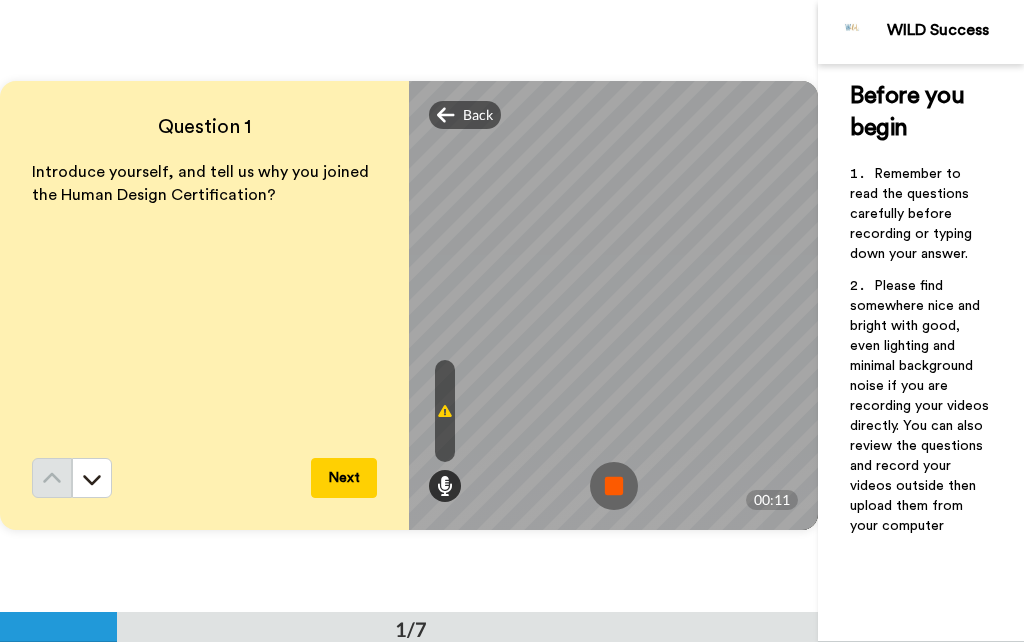 click at bounding box center [445, 486] 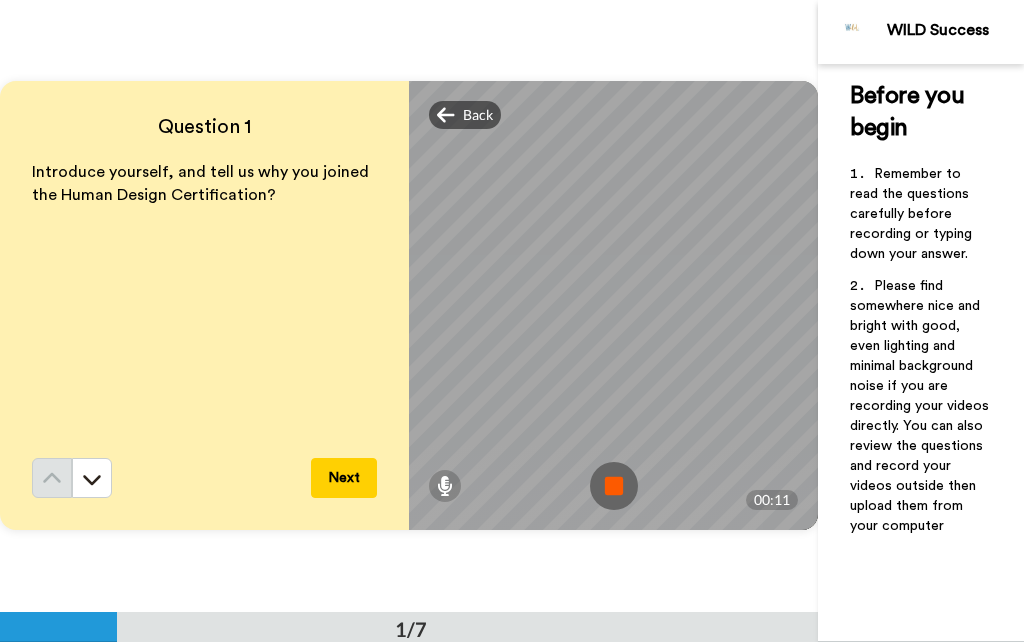 click at bounding box center [445, 486] 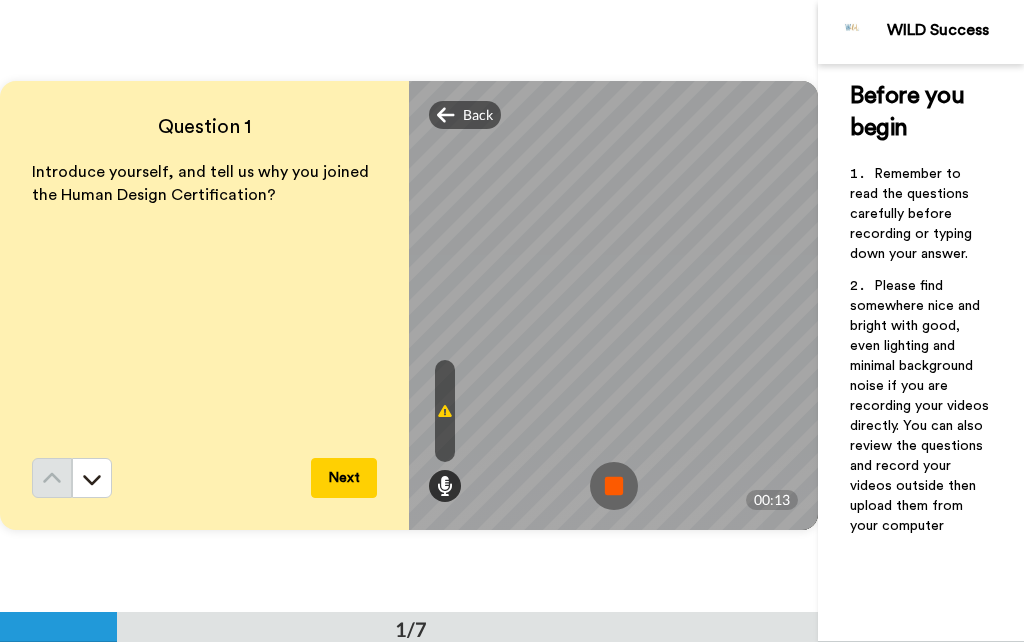 click at bounding box center (445, 486) 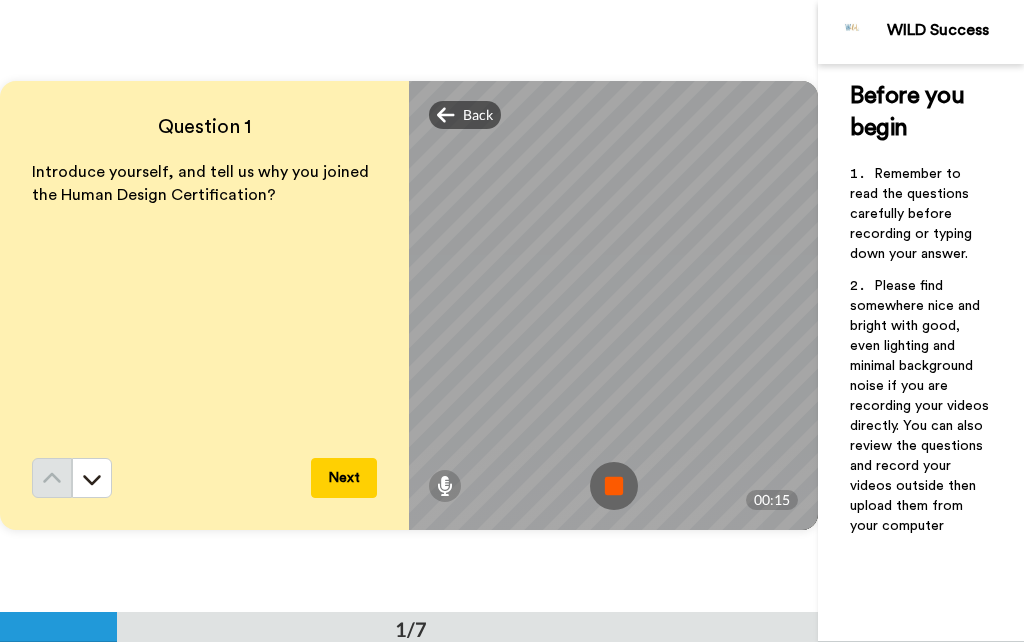 click at bounding box center [614, 486] 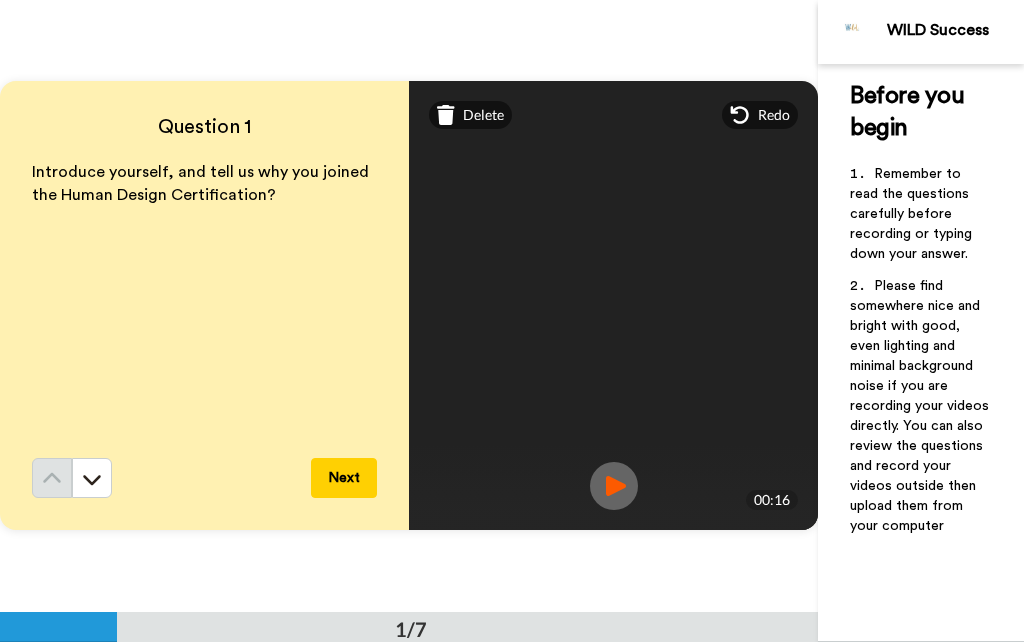 click on "Redo" at bounding box center [774, 115] 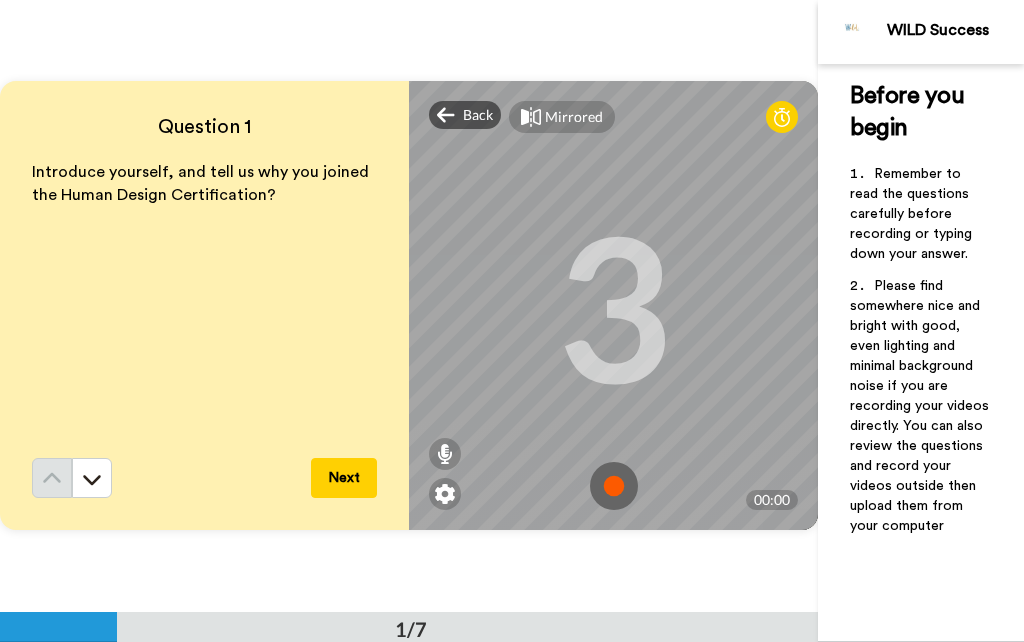 click at bounding box center [782, 117] 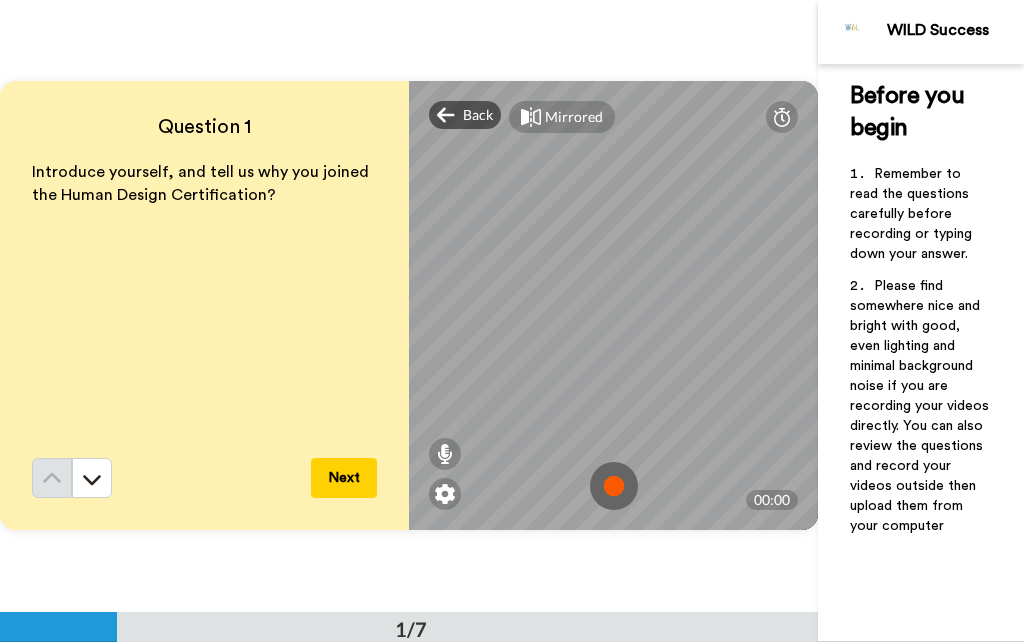 click at bounding box center (445, 454) 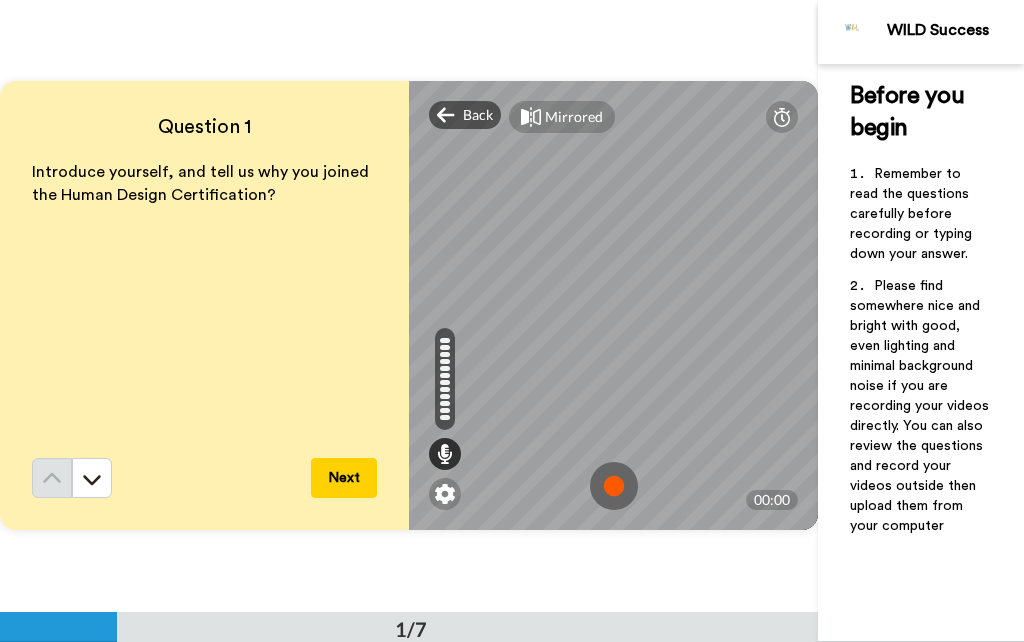 click at bounding box center [0, 0] 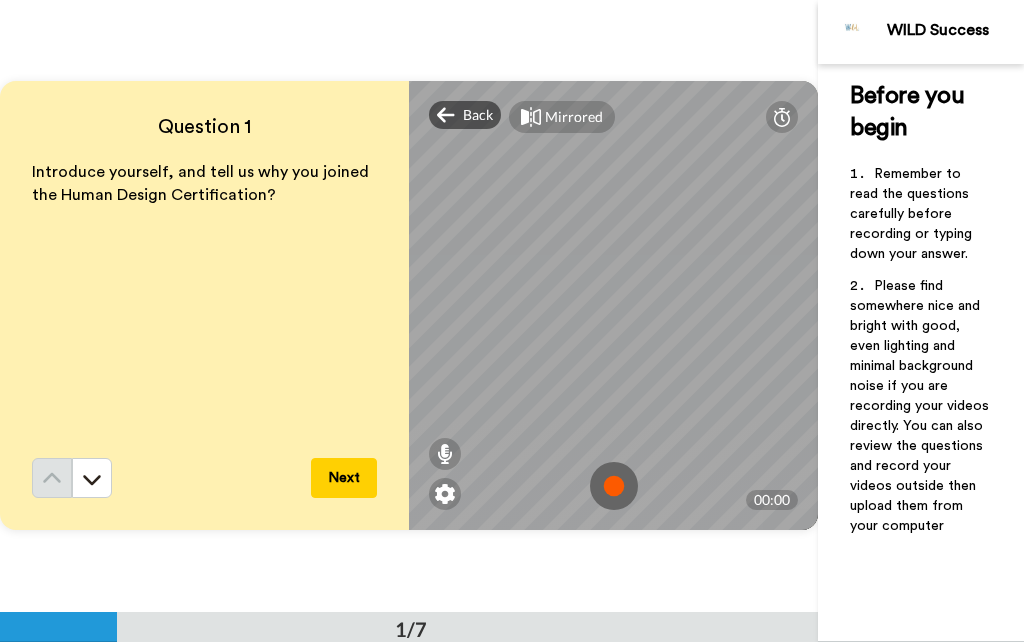 click at bounding box center (445, 454) 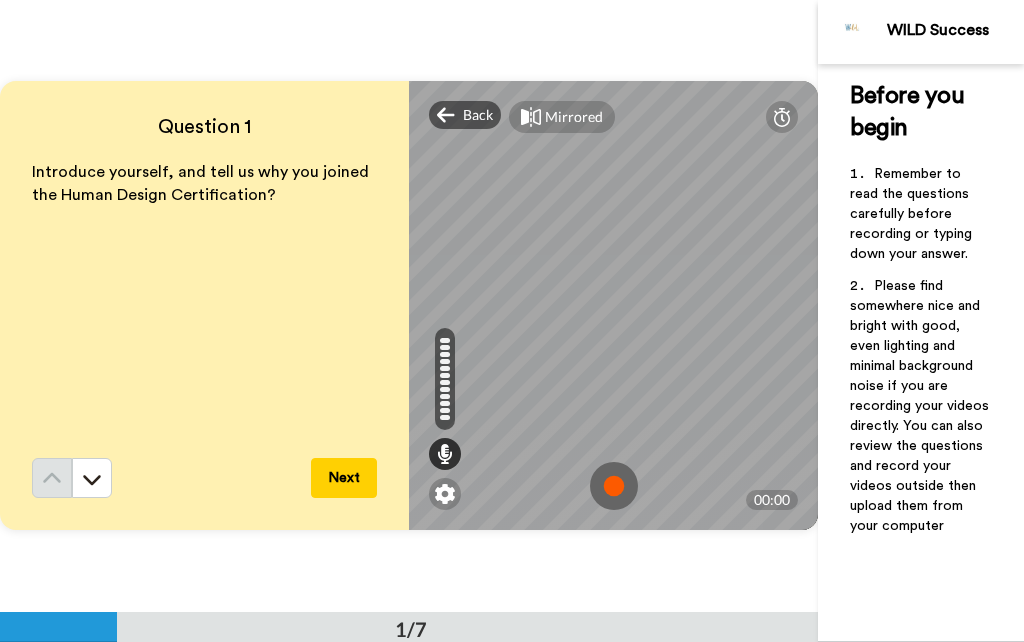 click at bounding box center [445, 454] 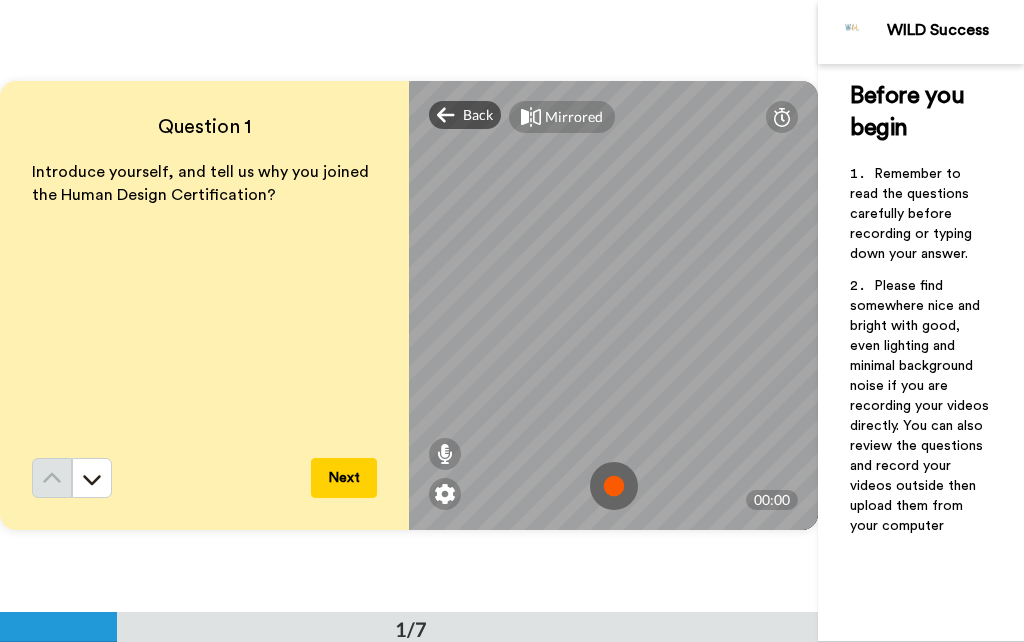 click at bounding box center [614, 486] 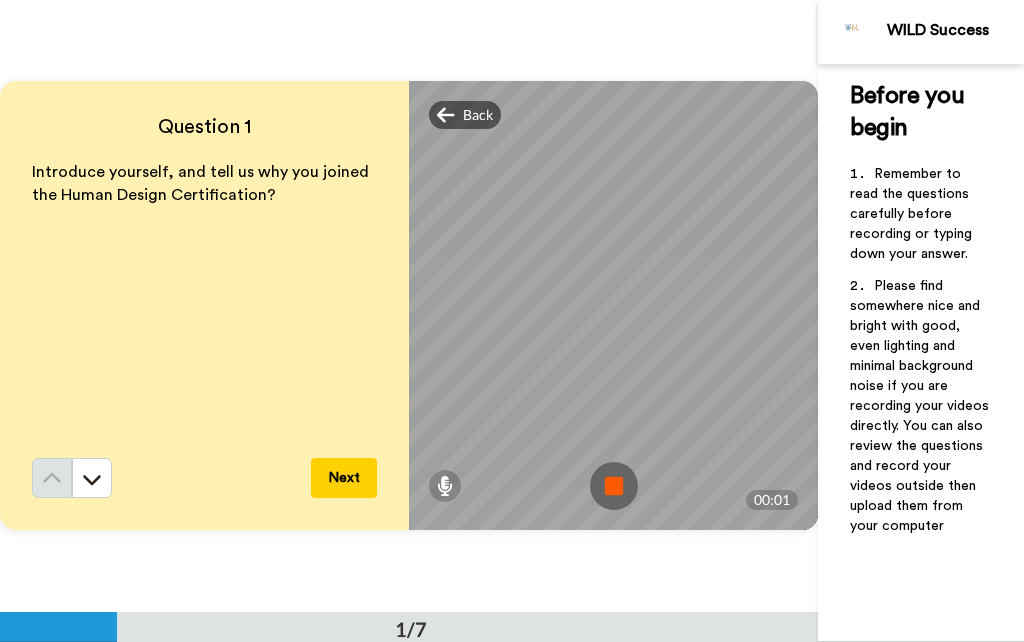 click at bounding box center [445, 486] 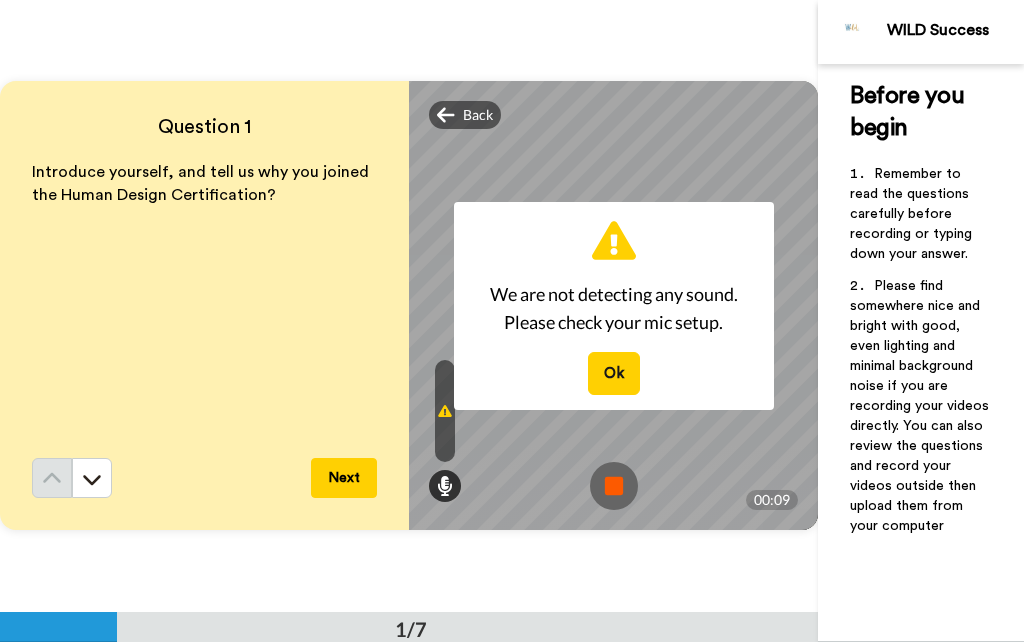 click on "Ok" at bounding box center [614, 373] 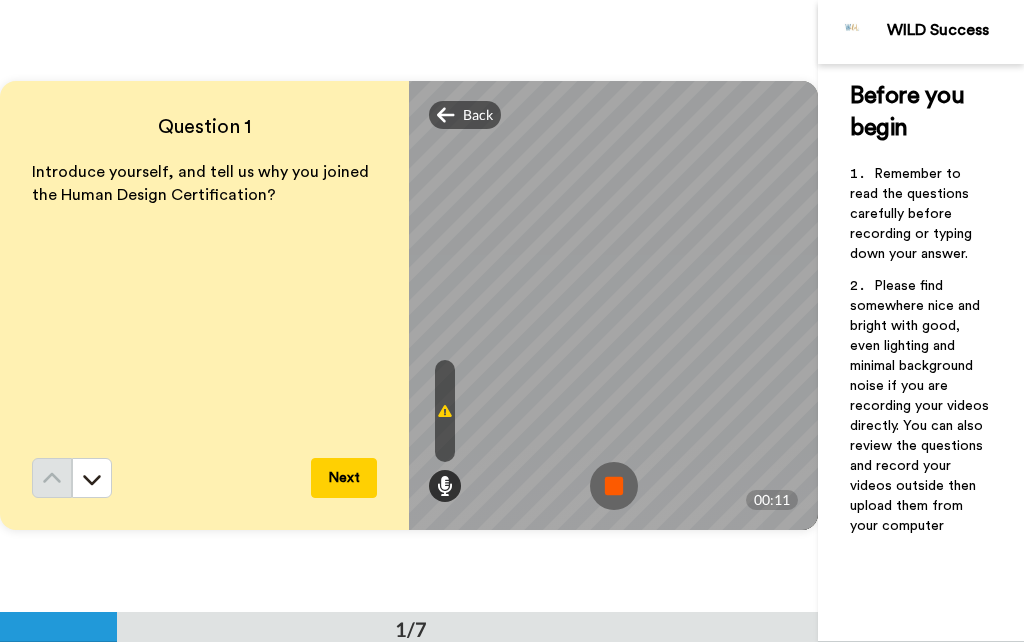 click at bounding box center (614, 486) 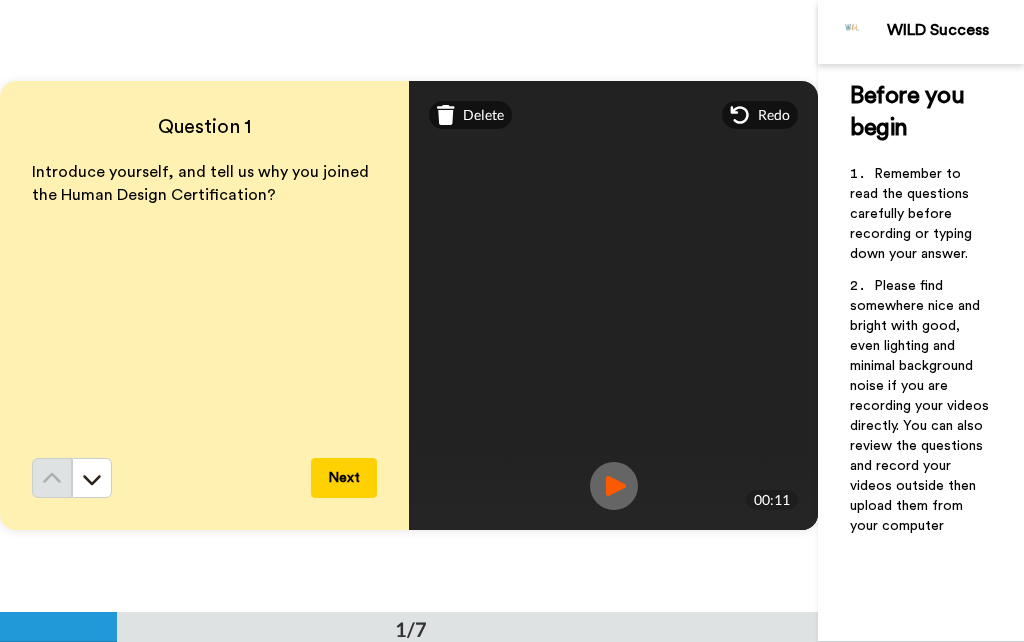 click at bounding box center (614, 486) 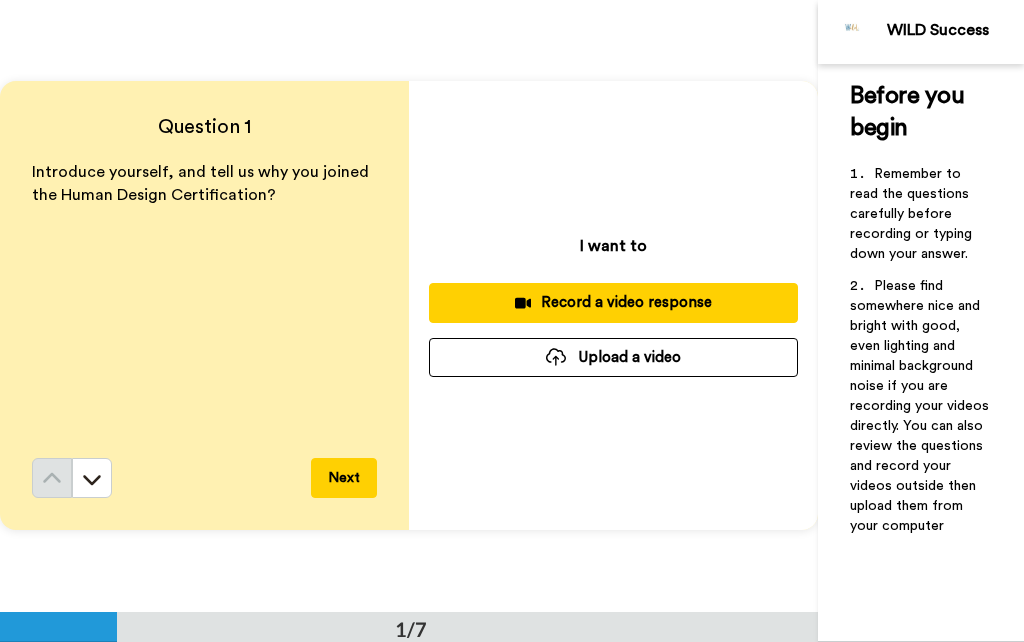 click on "Record a video response" at bounding box center [613, 302] 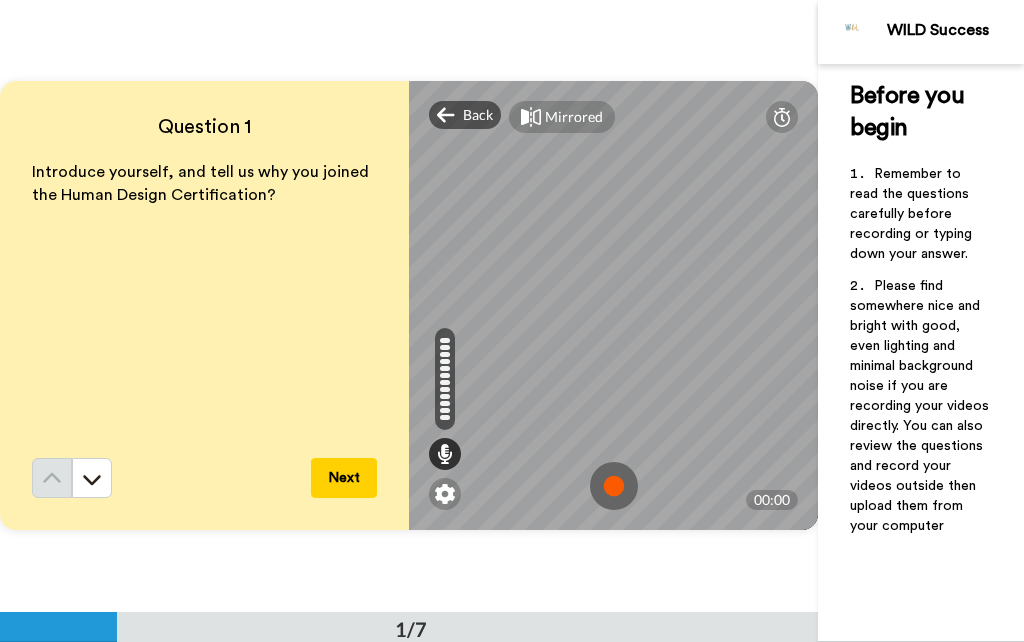 click at bounding box center (614, 486) 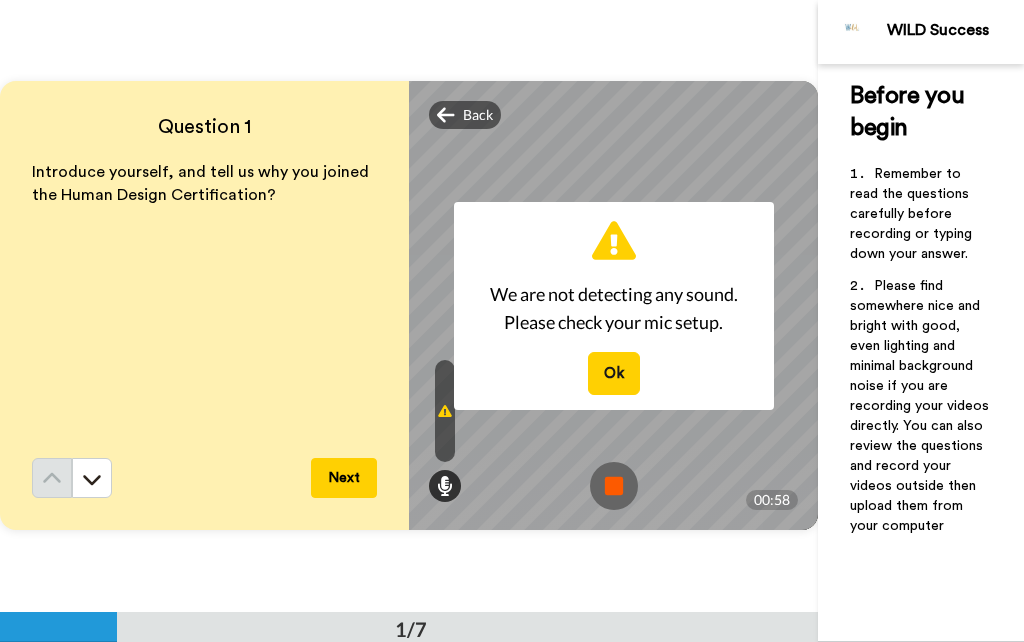 click at bounding box center [614, 486] 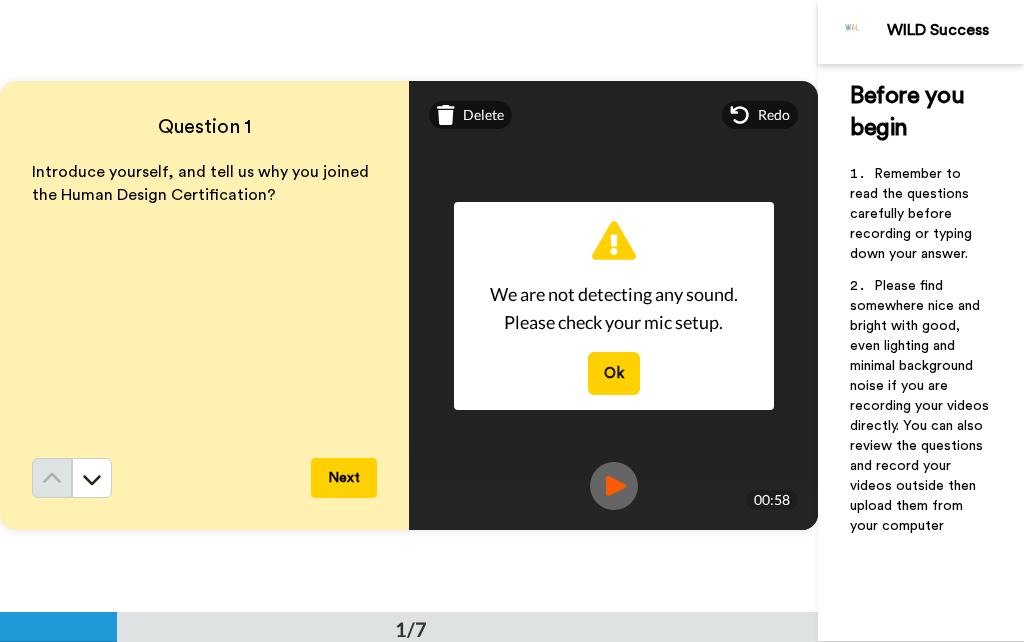 click on "Ok" at bounding box center [614, 373] 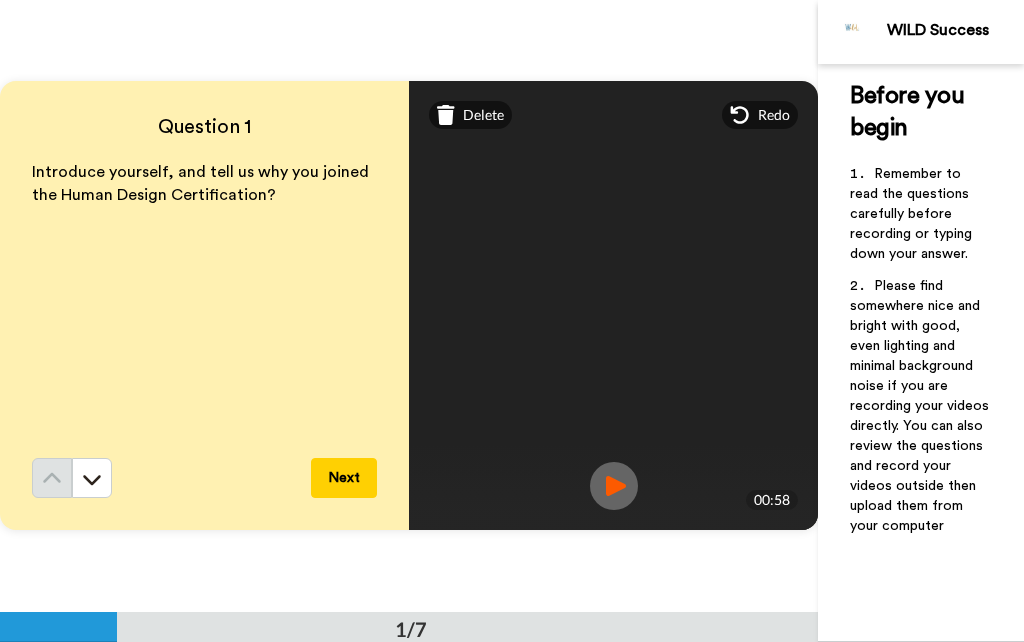 click at bounding box center (614, 486) 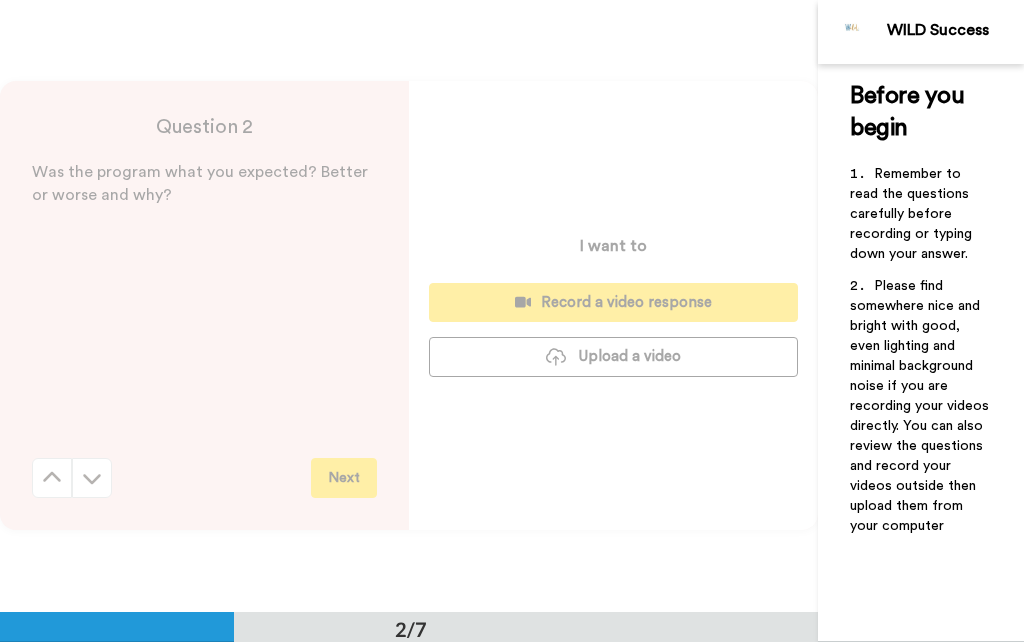 scroll, scrollTop: 612, scrollLeft: 0, axis: vertical 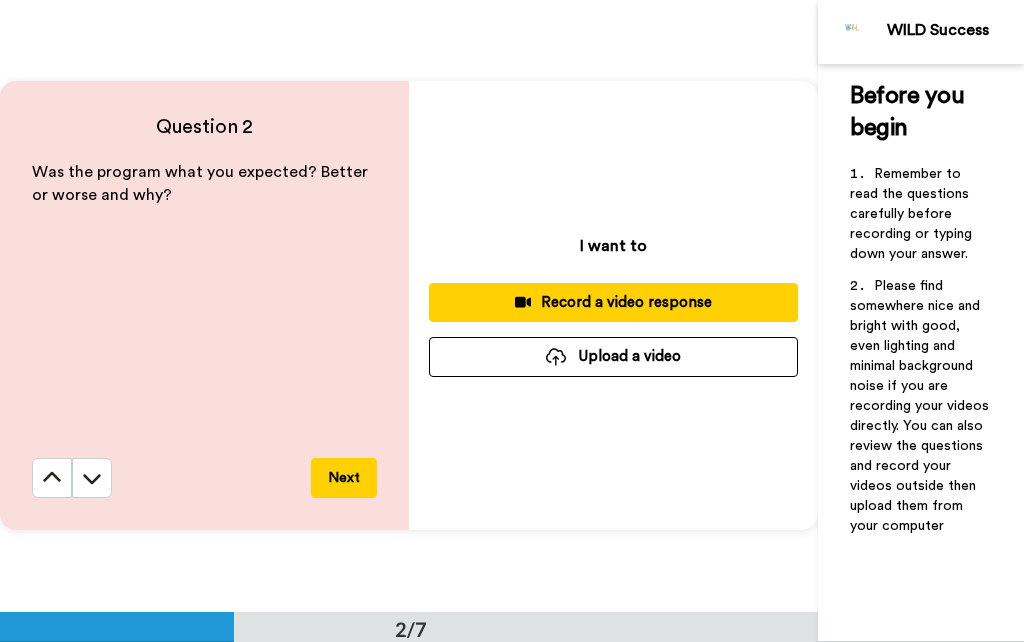 click on "Record a video response" at bounding box center [613, 302] 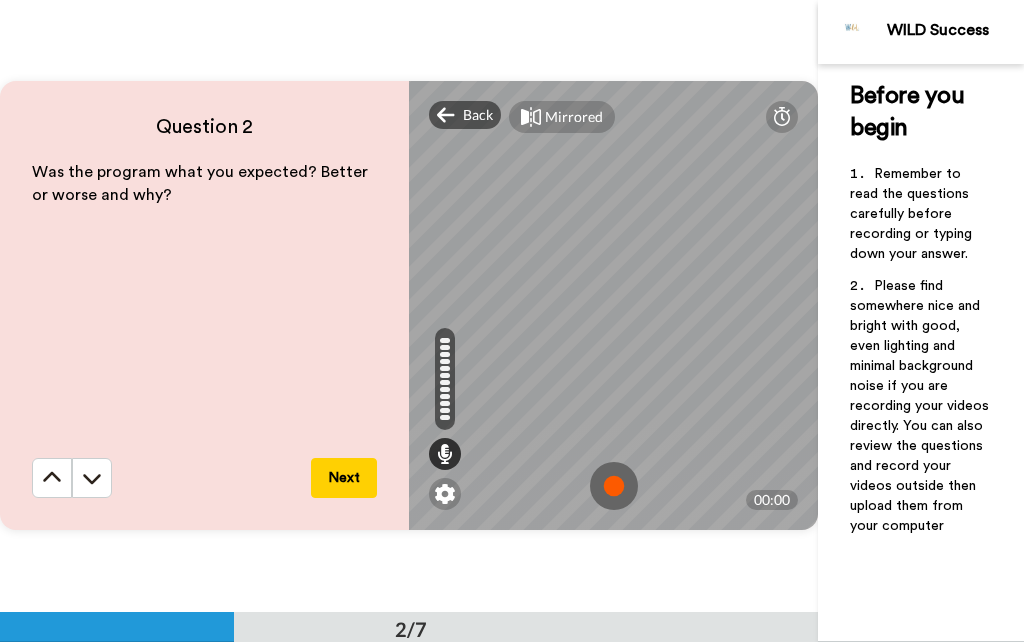 click at bounding box center [614, 486] 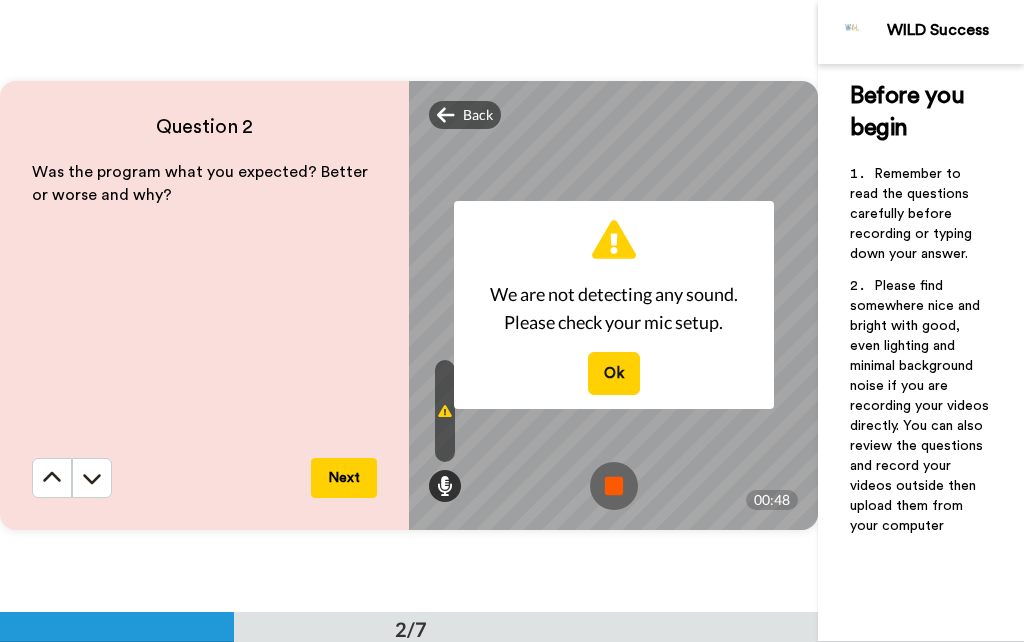 click at bounding box center [614, 486] 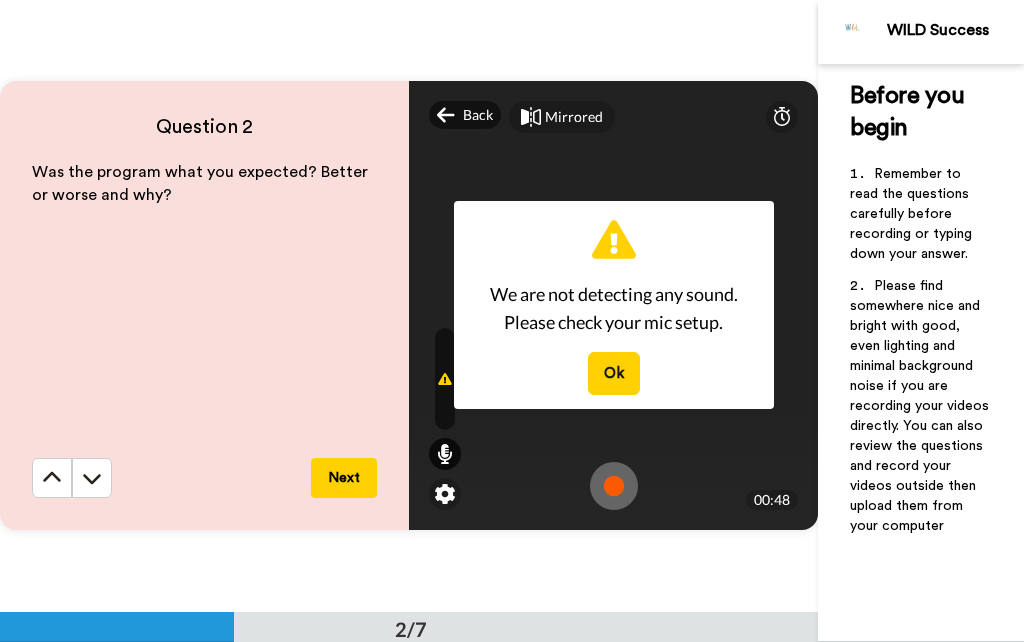 click on "Ok" at bounding box center [614, 373] 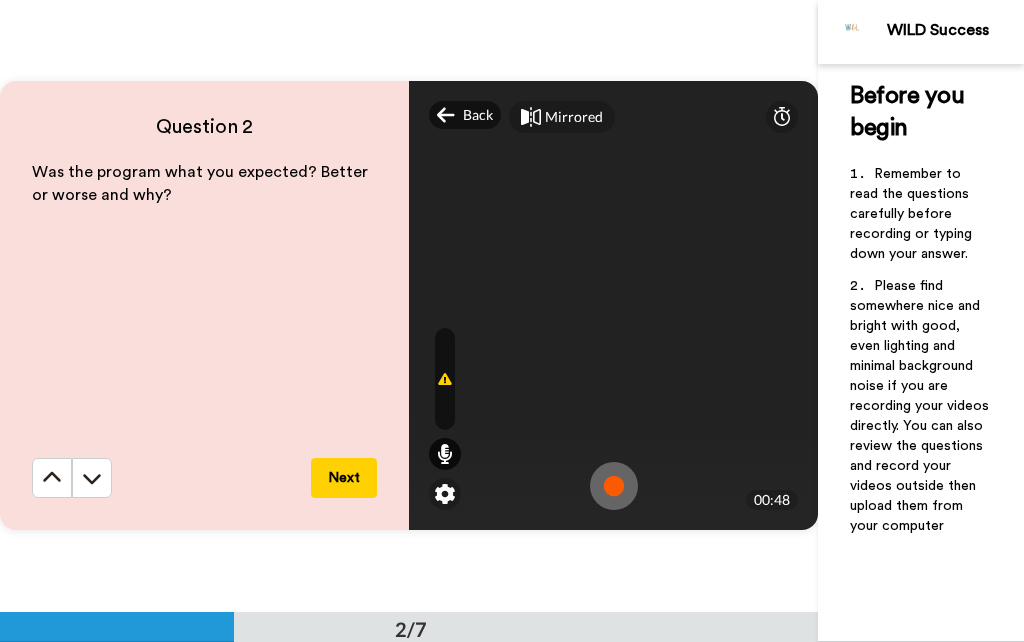 click at bounding box center (614, 486) 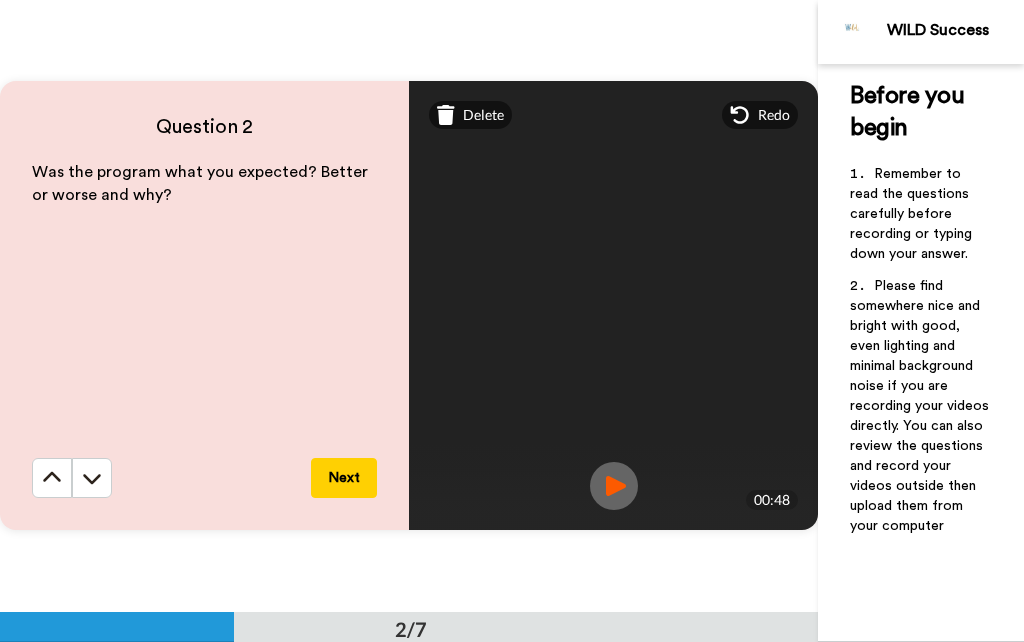 click at bounding box center [614, 486] 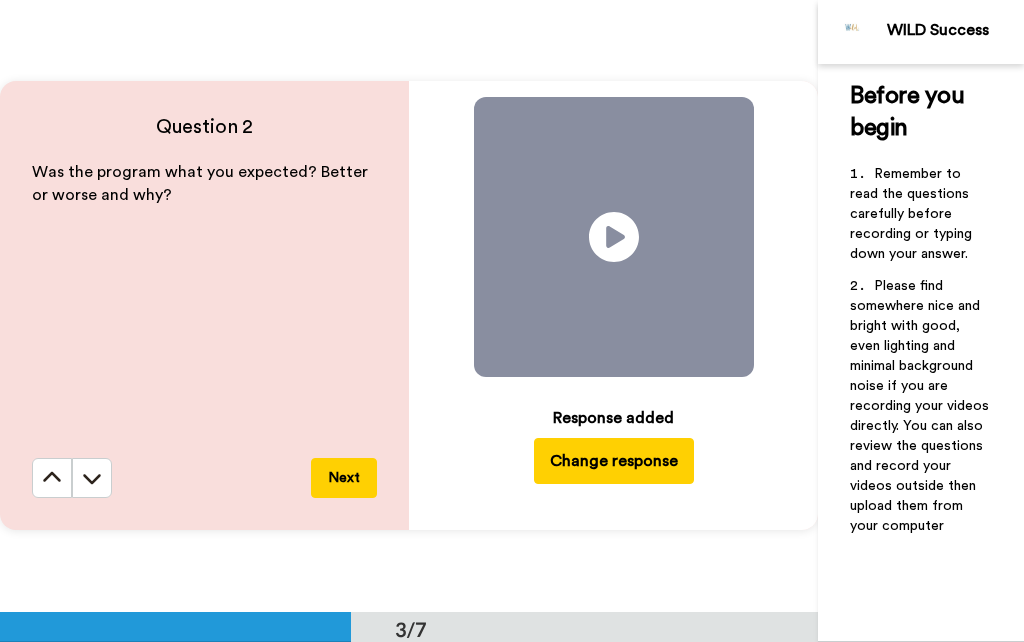 scroll, scrollTop: 1224, scrollLeft: 0, axis: vertical 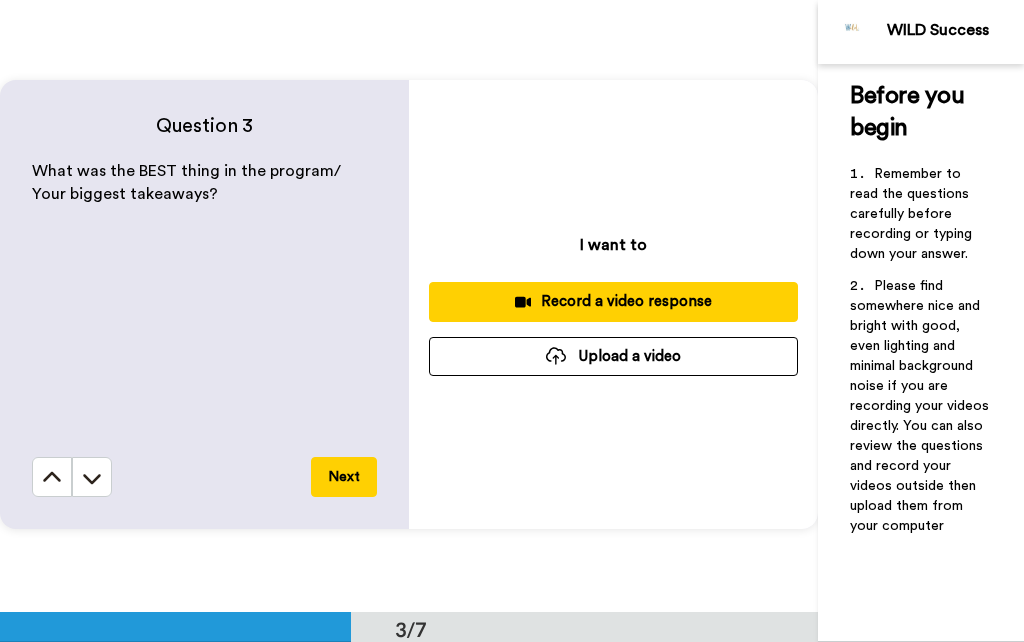 click on "Record a video response" at bounding box center (613, 301) 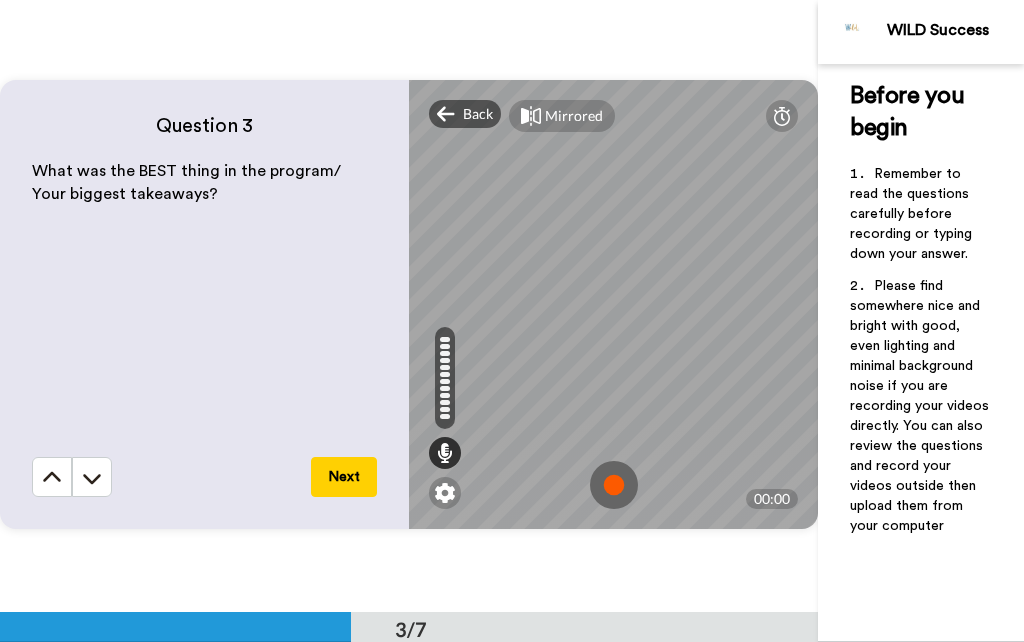 click at bounding box center (614, 485) 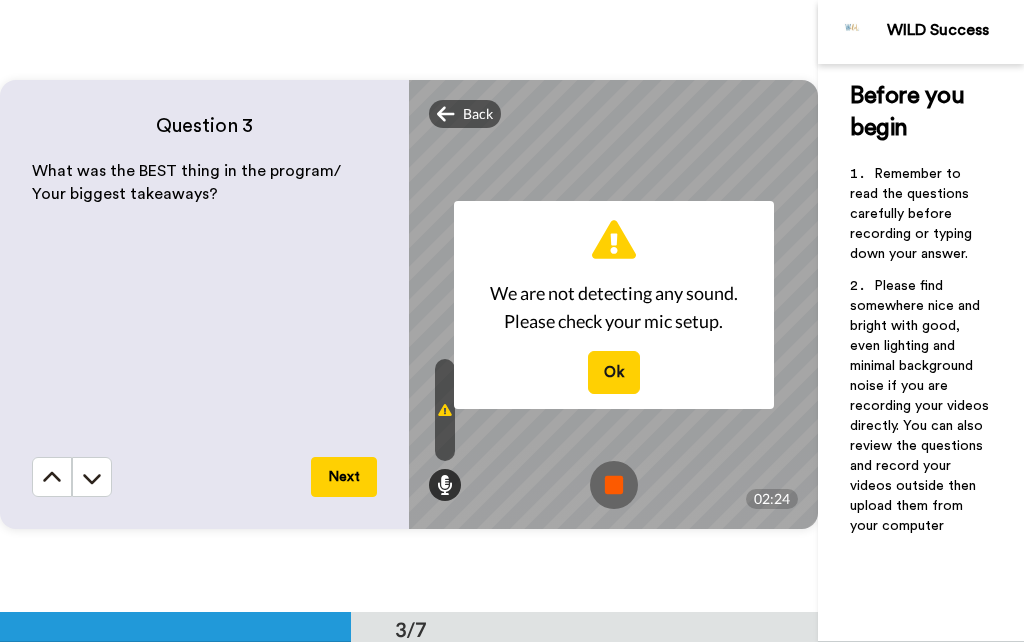 click at bounding box center (614, 485) 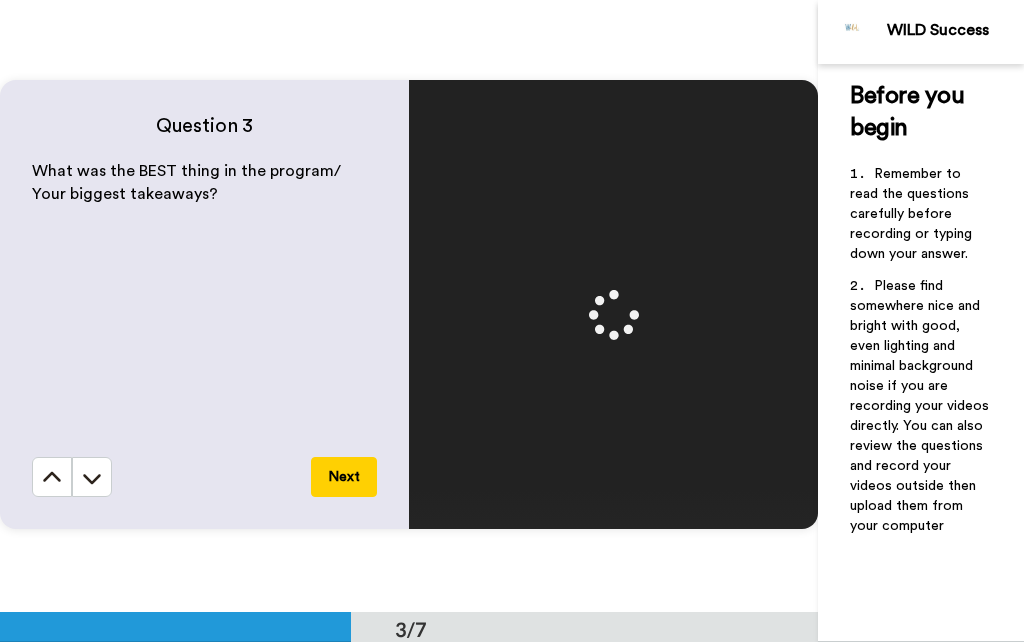 click on "Next" at bounding box center [344, 477] 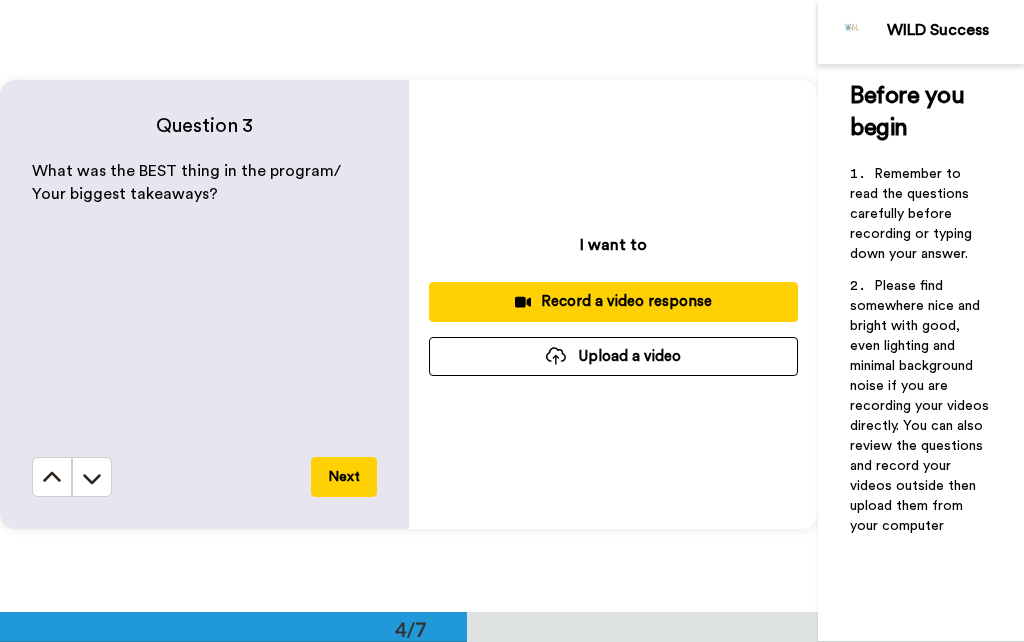 scroll, scrollTop: 1835, scrollLeft: 0, axis: vertical 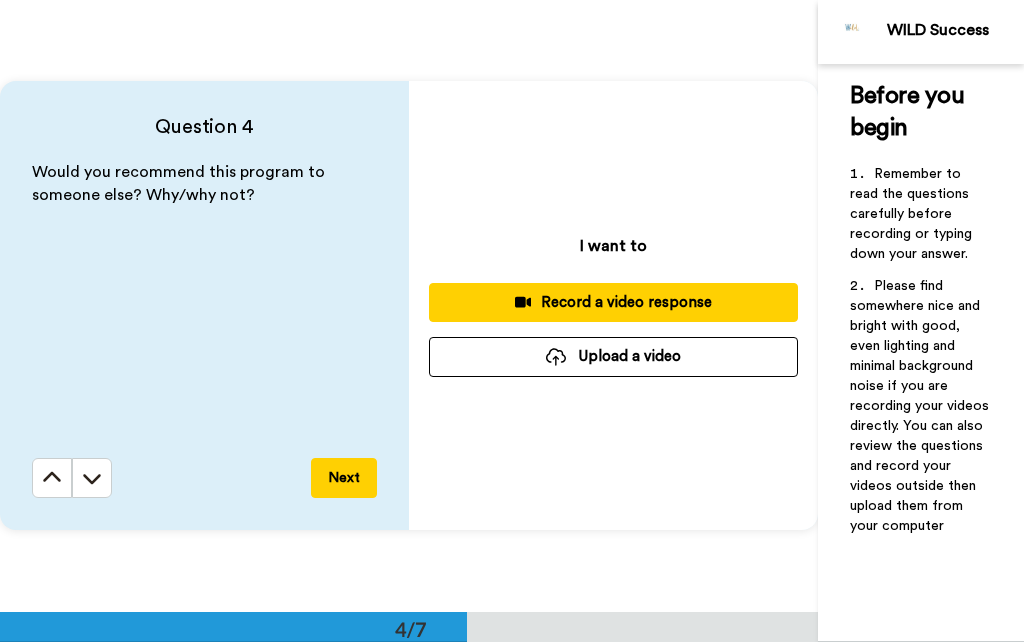 click on "Record a video response" at bounding box center (613, 302) 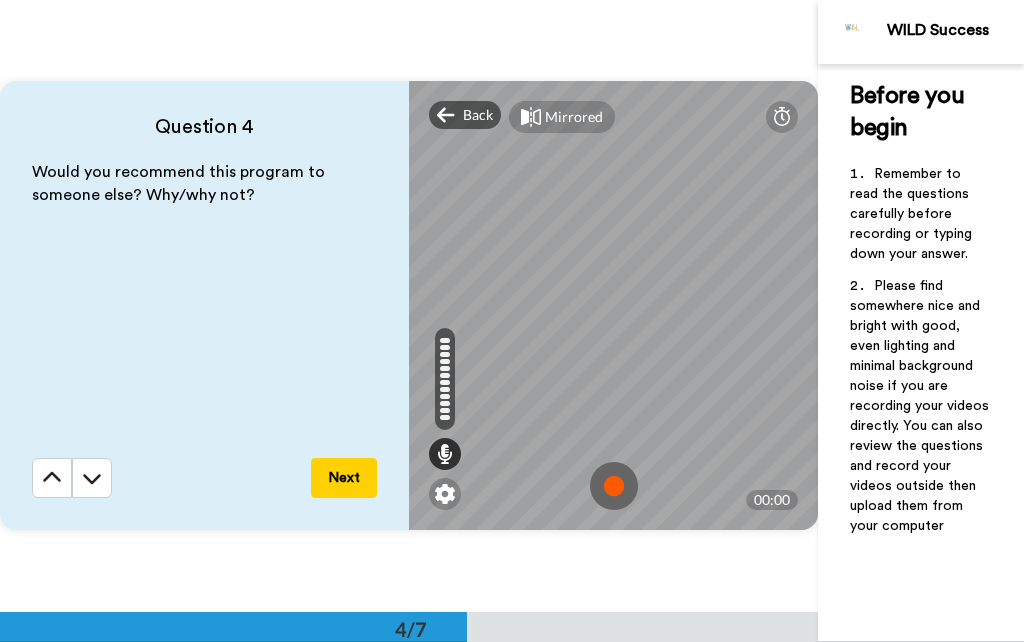 click at bounding box center [614, 486] 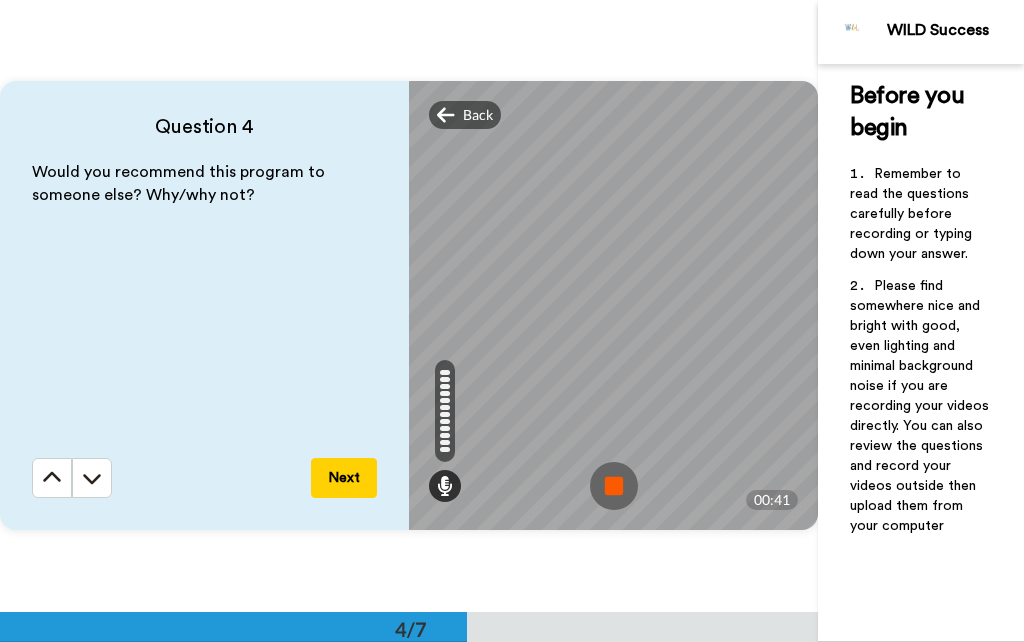 click at bounding box center [614, 486] 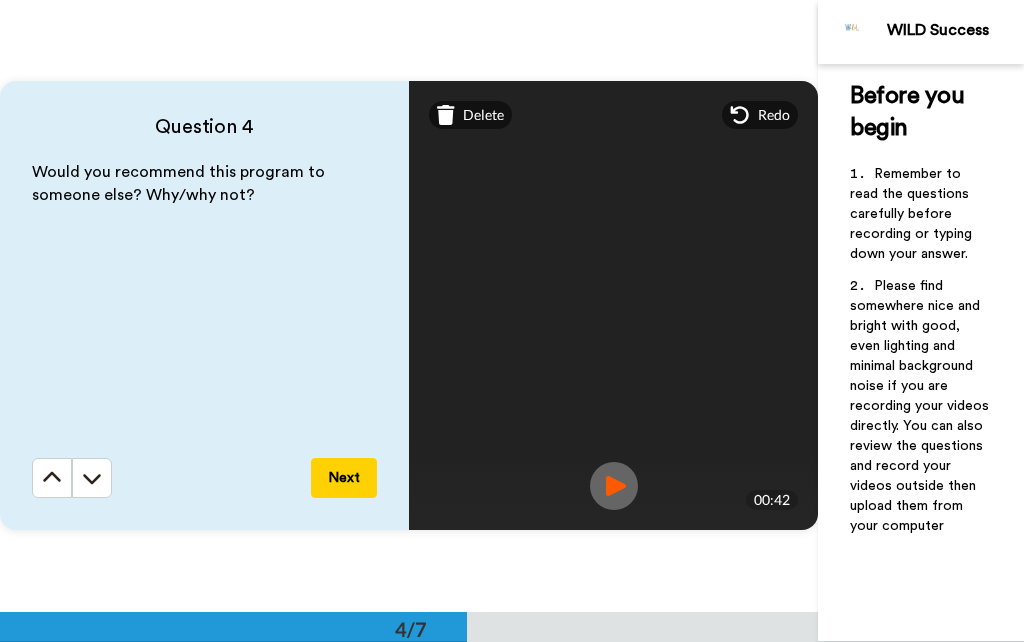click on "Next" at bounding box center [344, 478] 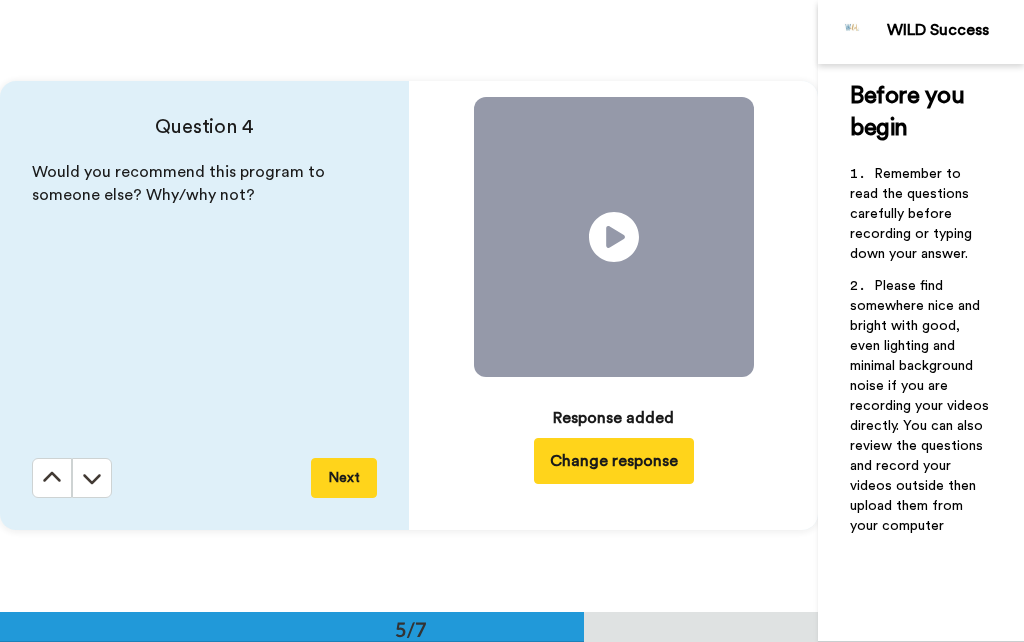 scroll, scrollTop: 2447, scrollLeft: 0, axis: vertical 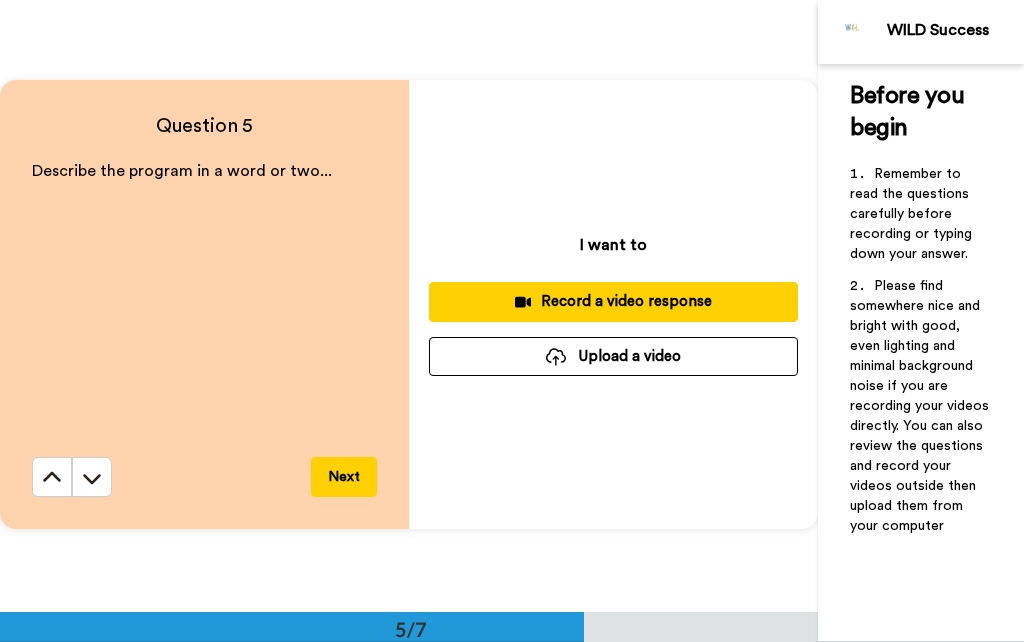 click 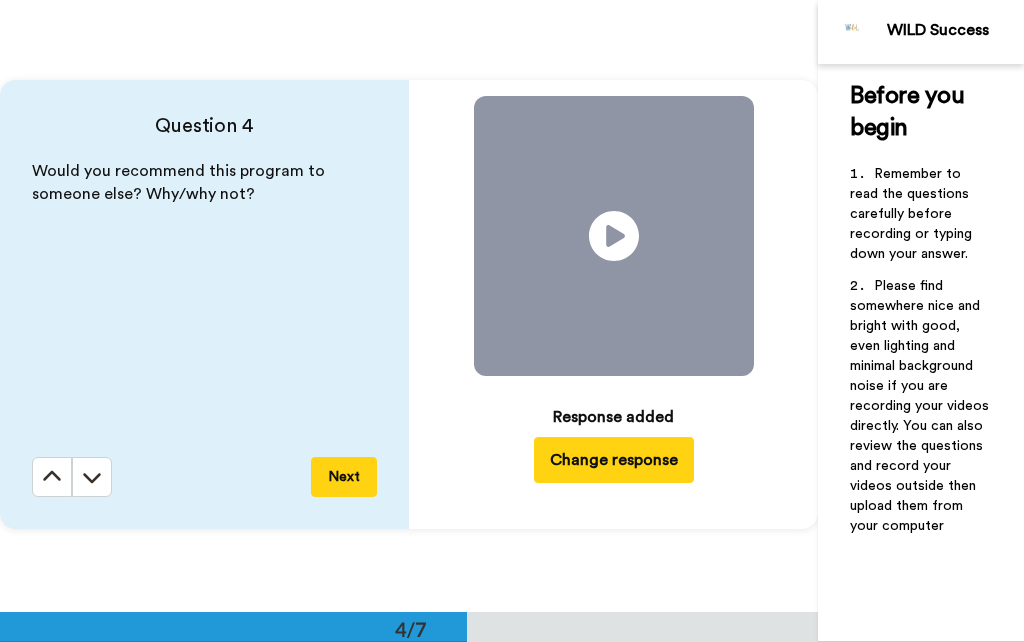 scroll, scrollTop: 1835, scrollLeft: 0, axis: vertical 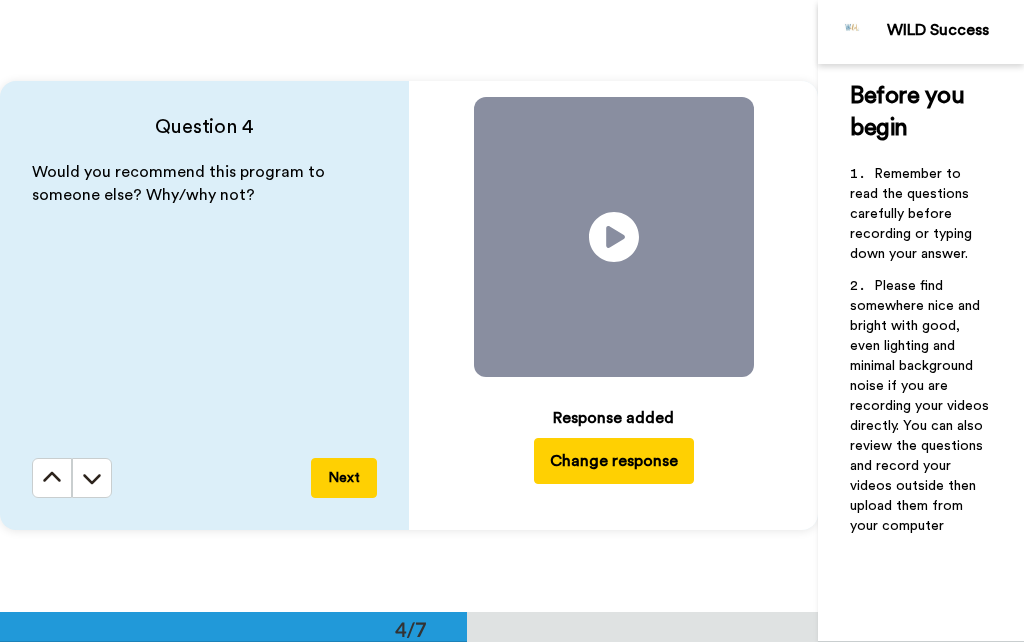 click at bounding box center (52, 478) 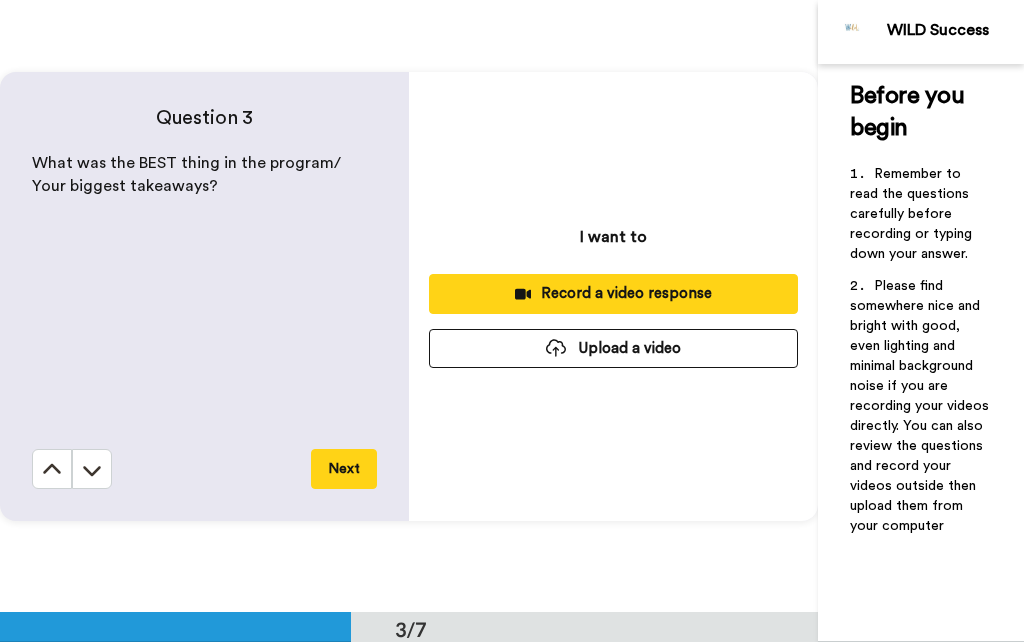 scroll, scrollTop: 1224, scrollLeft: 0, axis: vertical 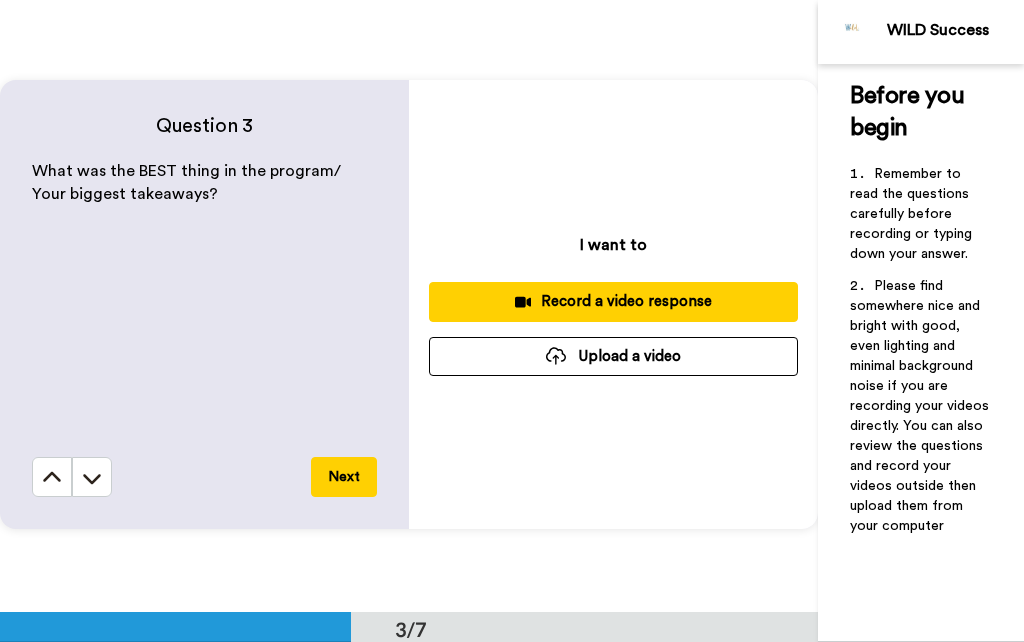 click on "Record a video response" at bounding box center (613, 301) 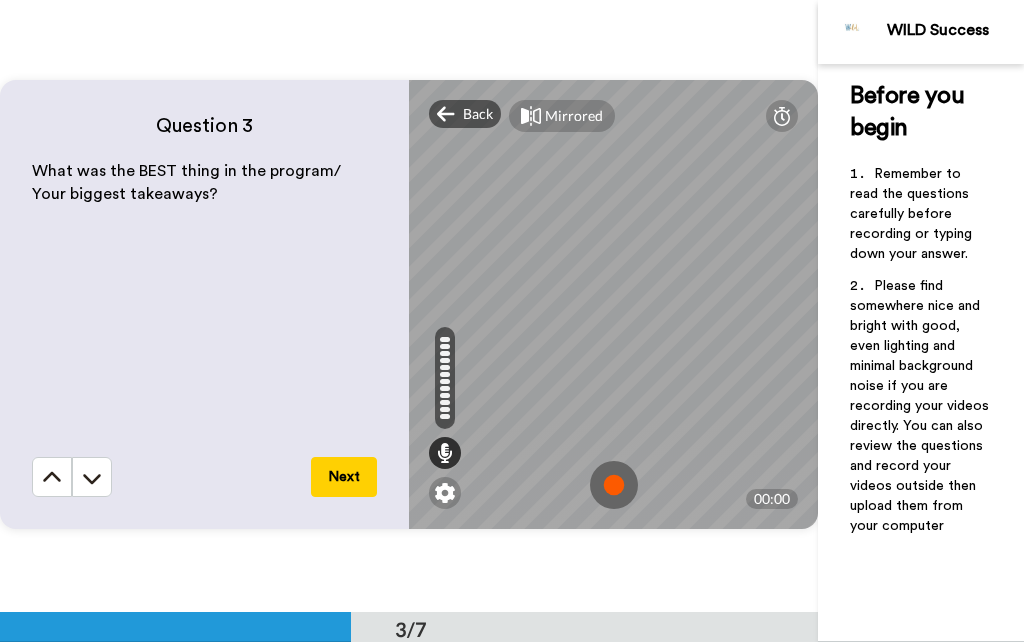 click at bounding box center (614, 485) 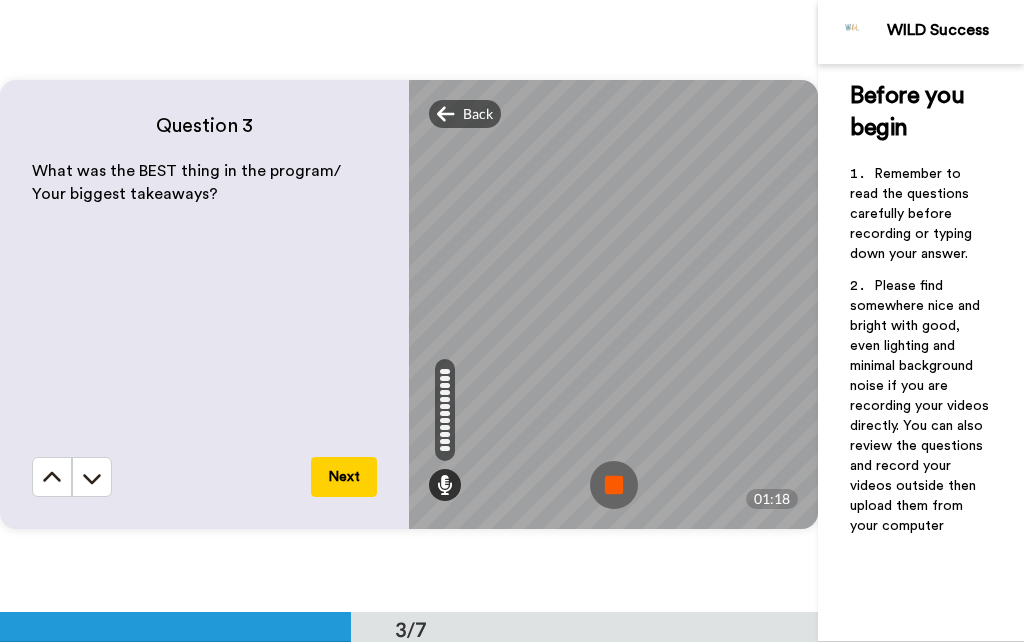 click at bounding box center [614, 485] 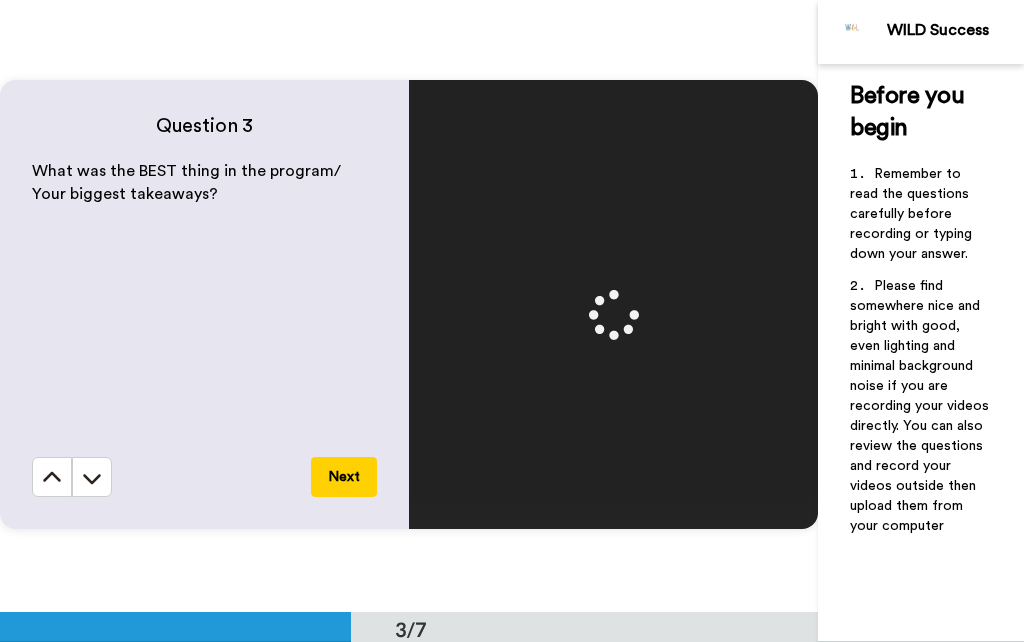 click on "Next" at bounding box center [344, 477] 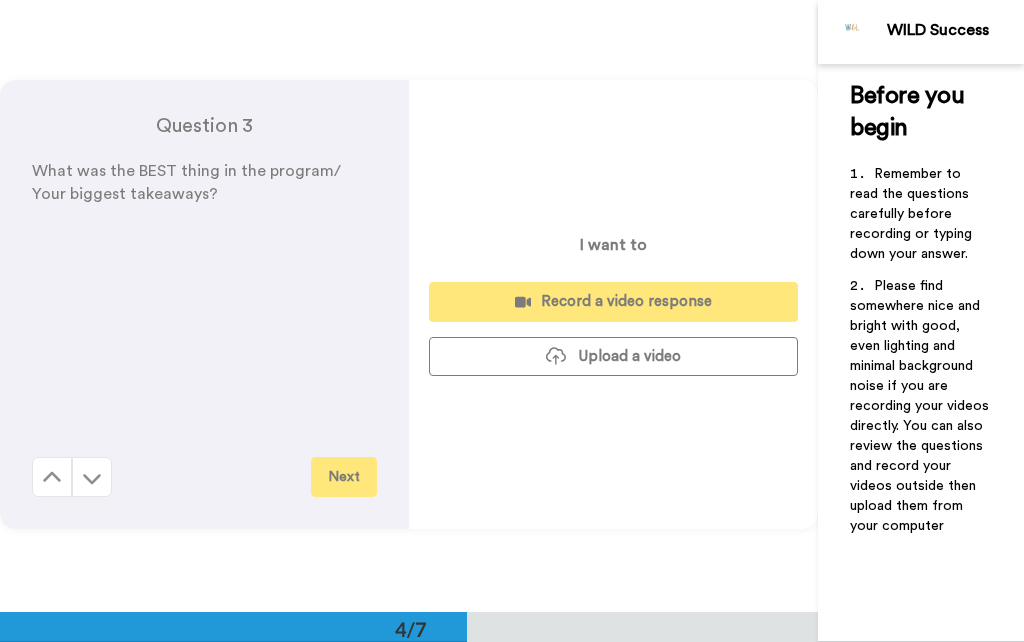 scroll, scrollTop: 1835, scrollLeft: 0, axis: vertical 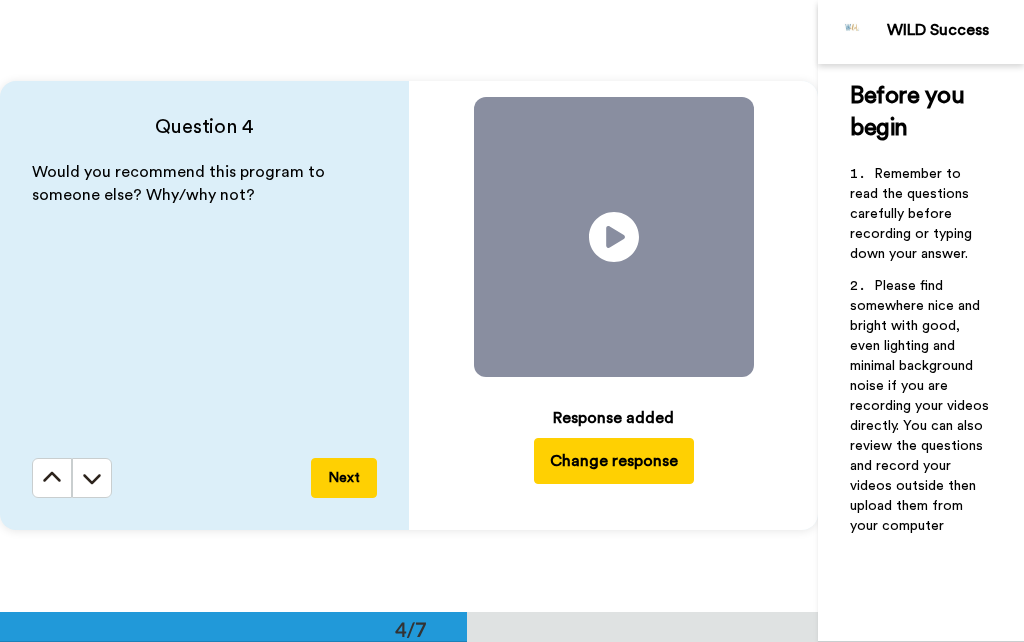 click 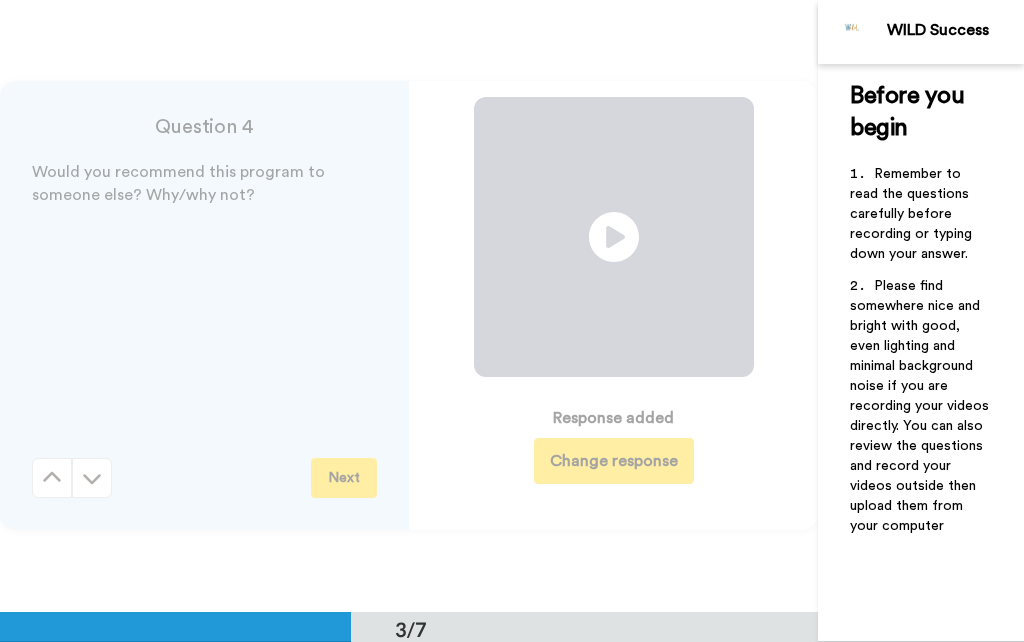 scroll, scrollTop: 1224, scrollLeft: 0, axis: vertical 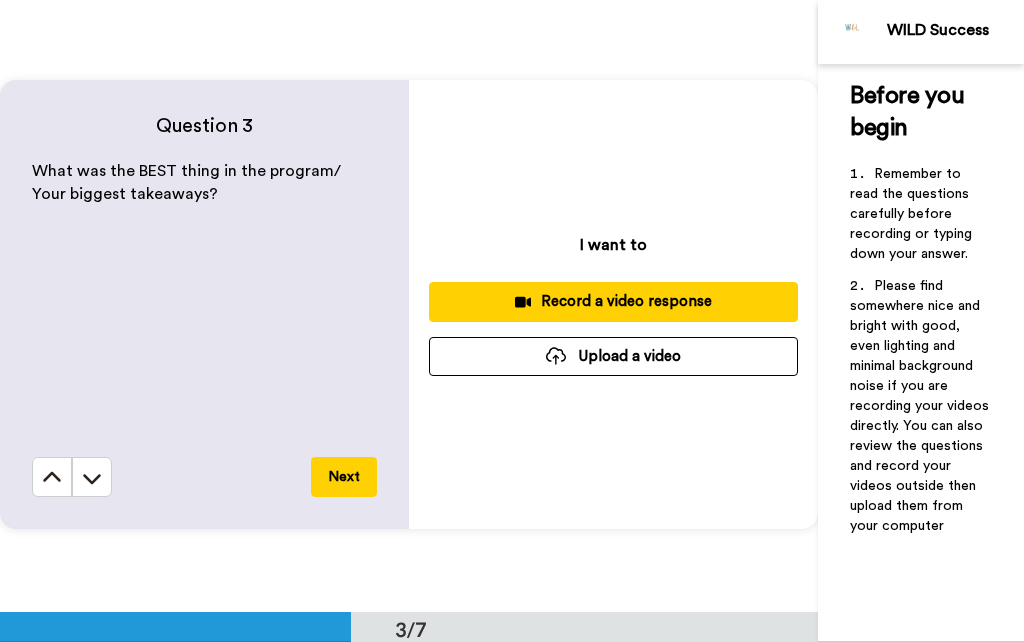 click on "Record a video response" at bounding box center [613, 301] 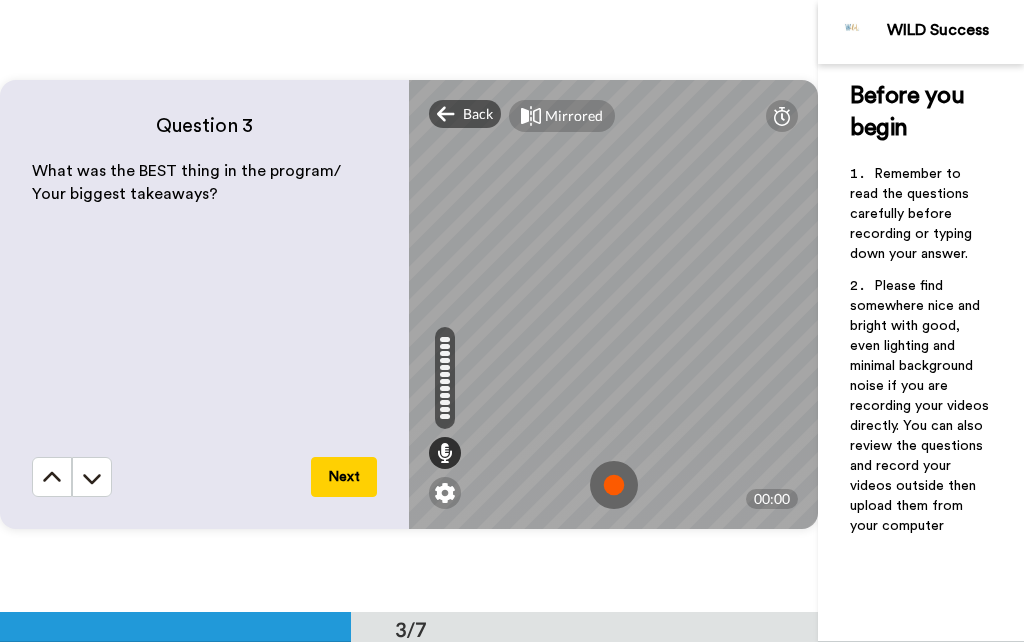 click at bounding box center [614, 485] 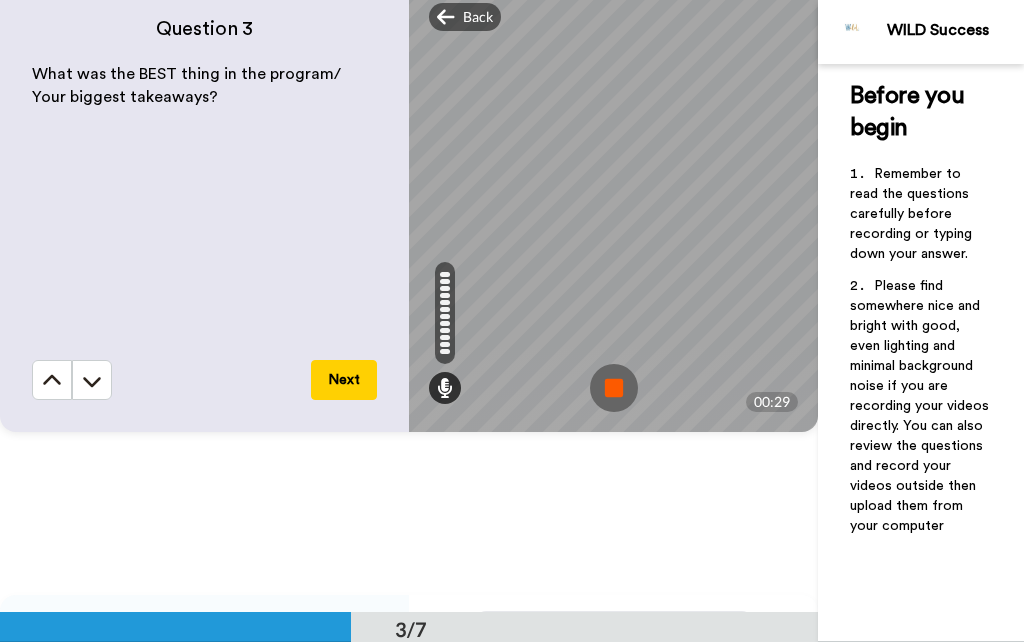 scroll, scrollTop: 1331, scrollLeft: 0, axis: vertical 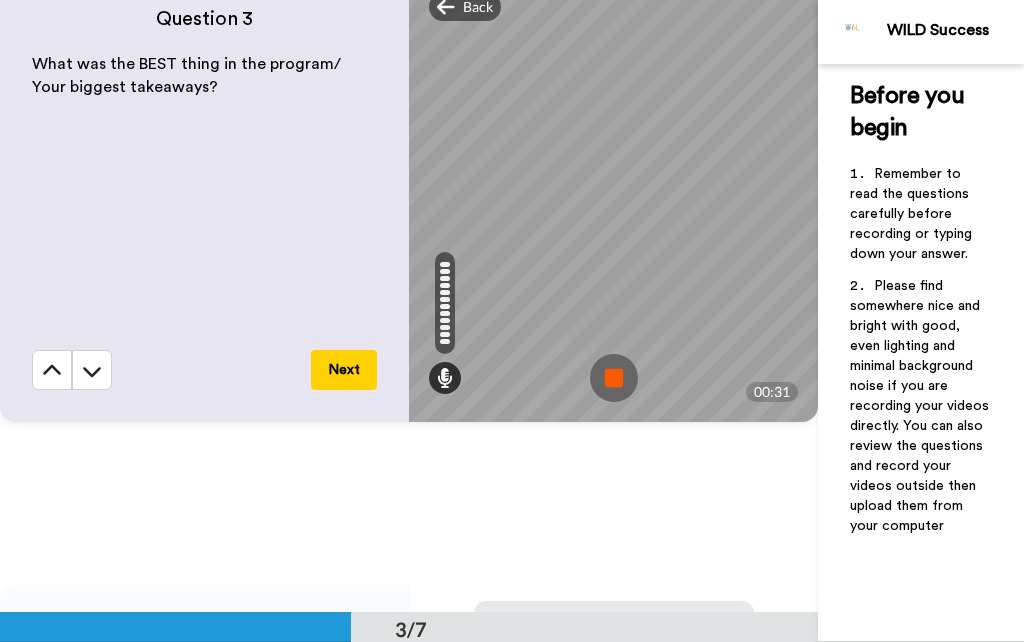 click at bounding box center [614, 378] 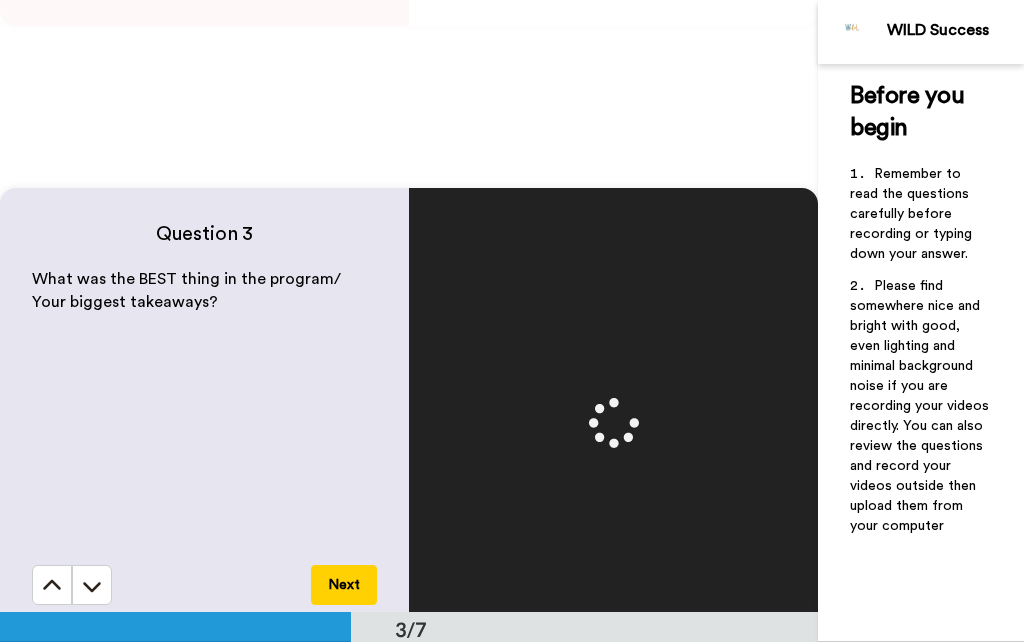 scroll, scrollTop: 1114, scrollLeft: 0, axis: vertical 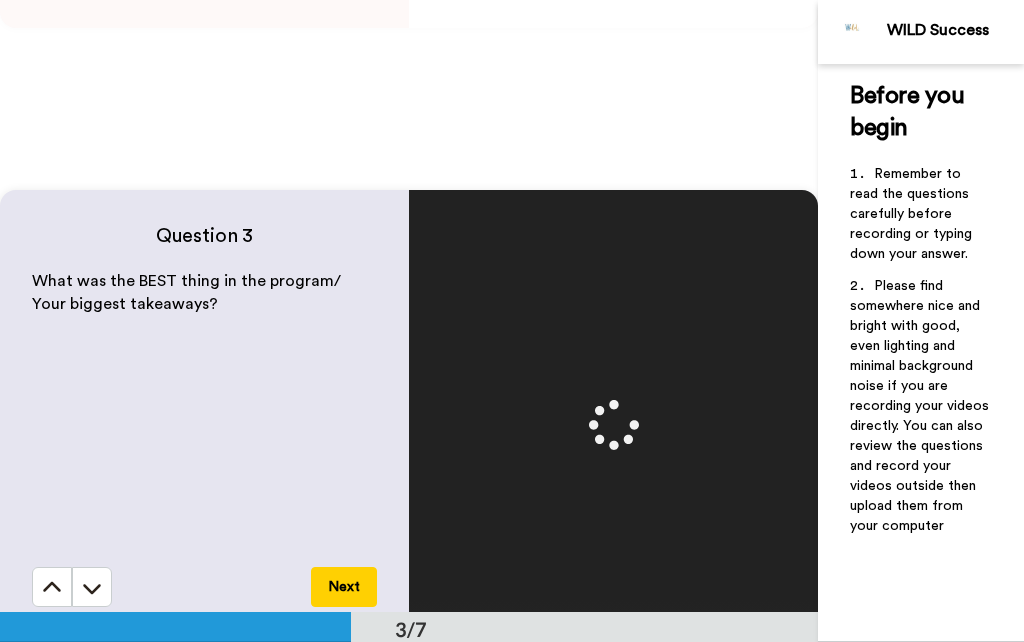 click 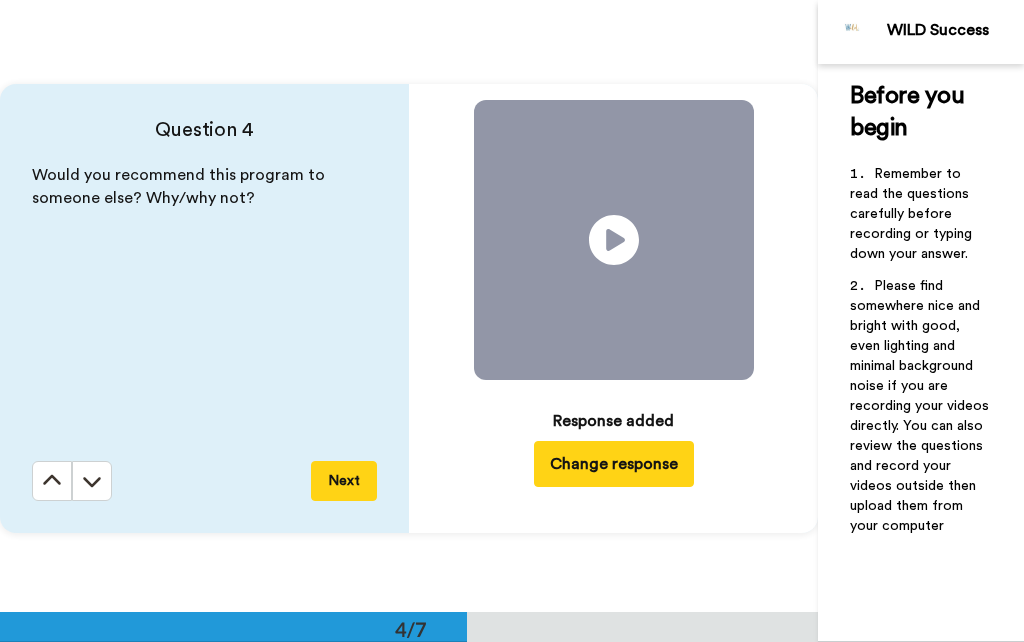 click 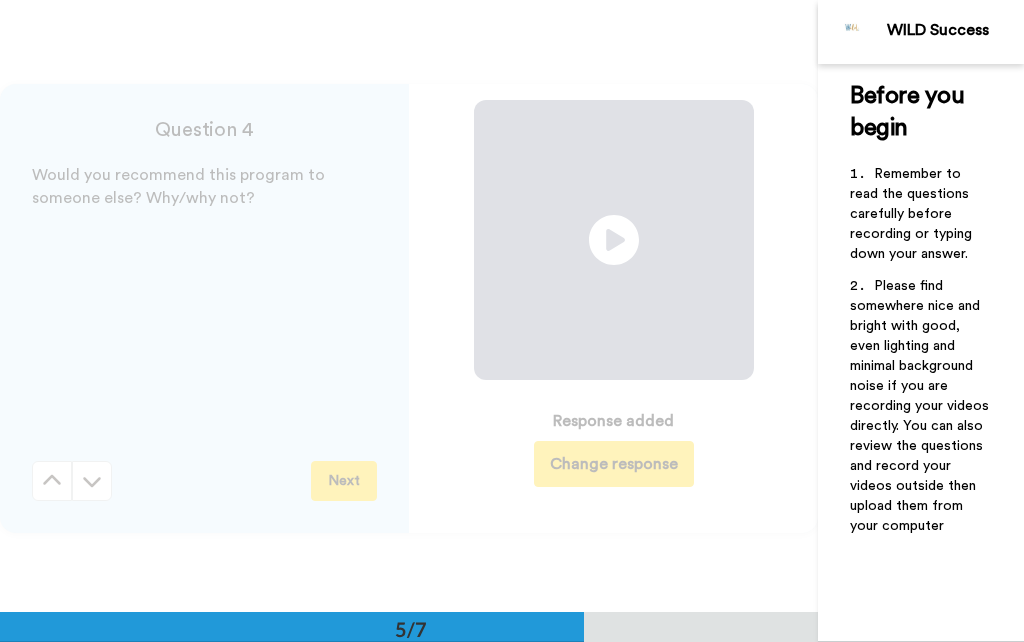 scroll, scrollTop: 2447, scrollLeft: 0, axis: vertical 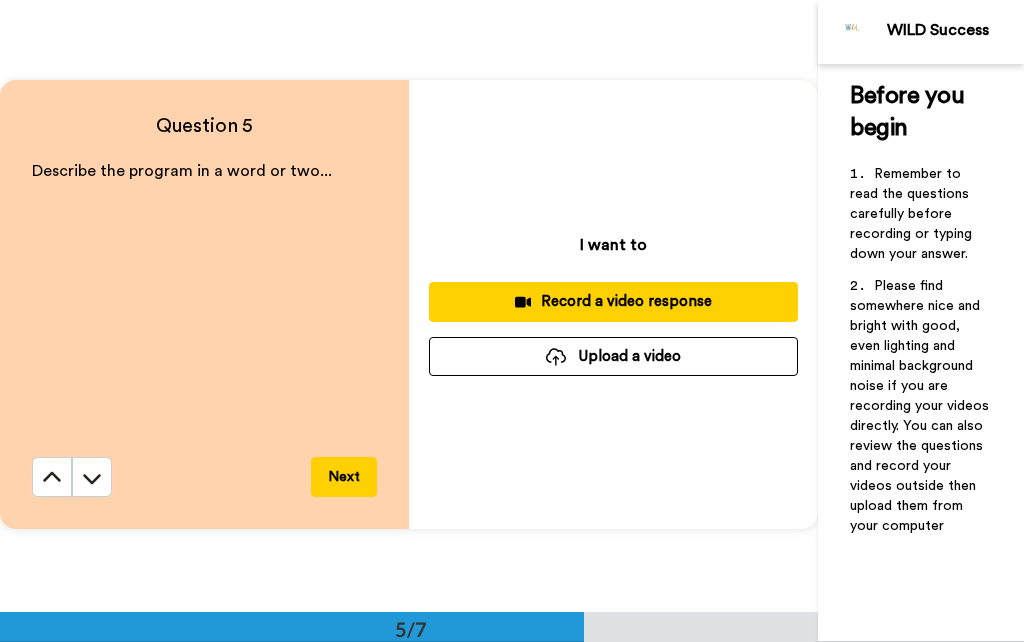 click on "Record a video response" at bounding box center (613, 301) 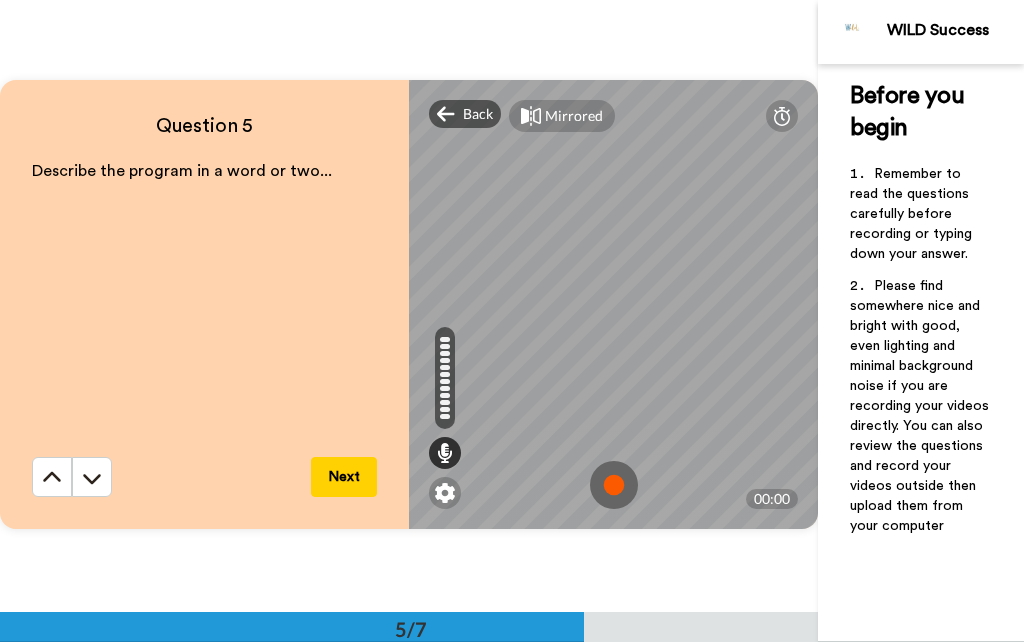 click at bounding box center (614, 485) 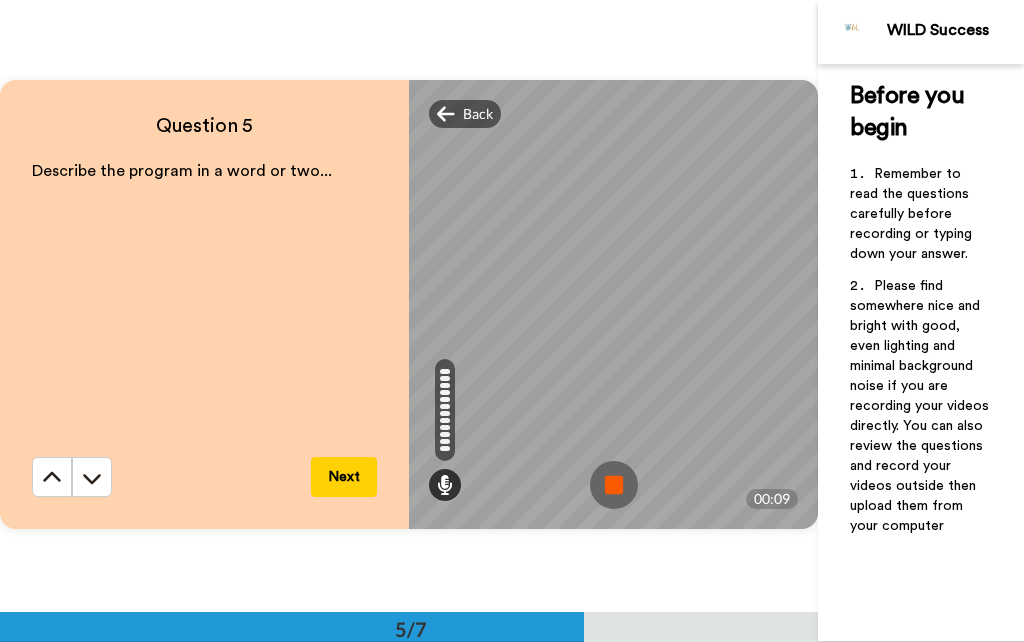 click at bounding box center [614, 485] 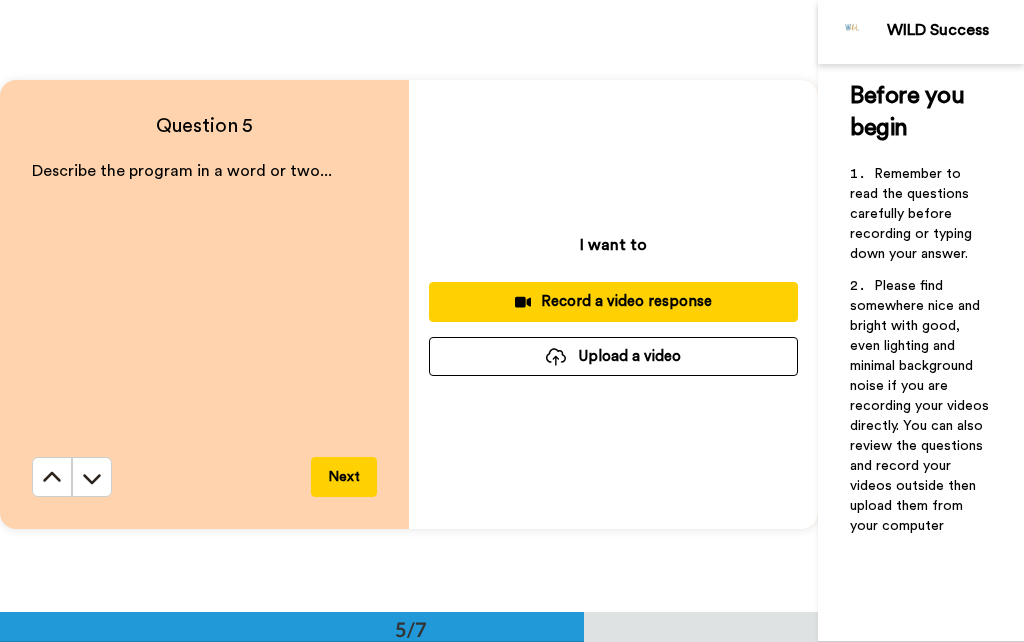 click on "Record a video response" at bounding box center (613, 301) 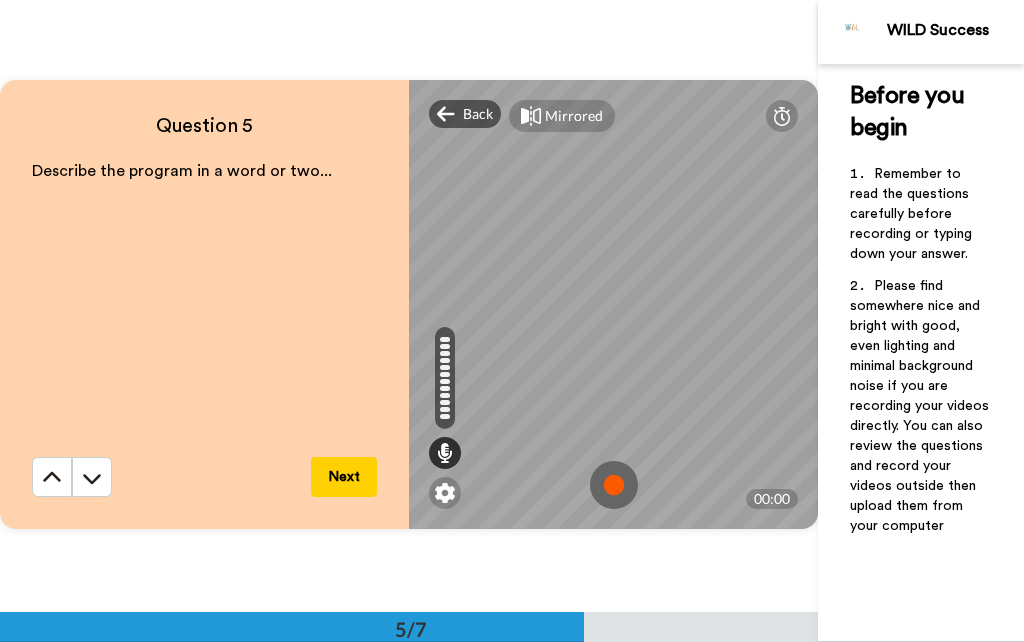 click at bounding box center [614, 485] 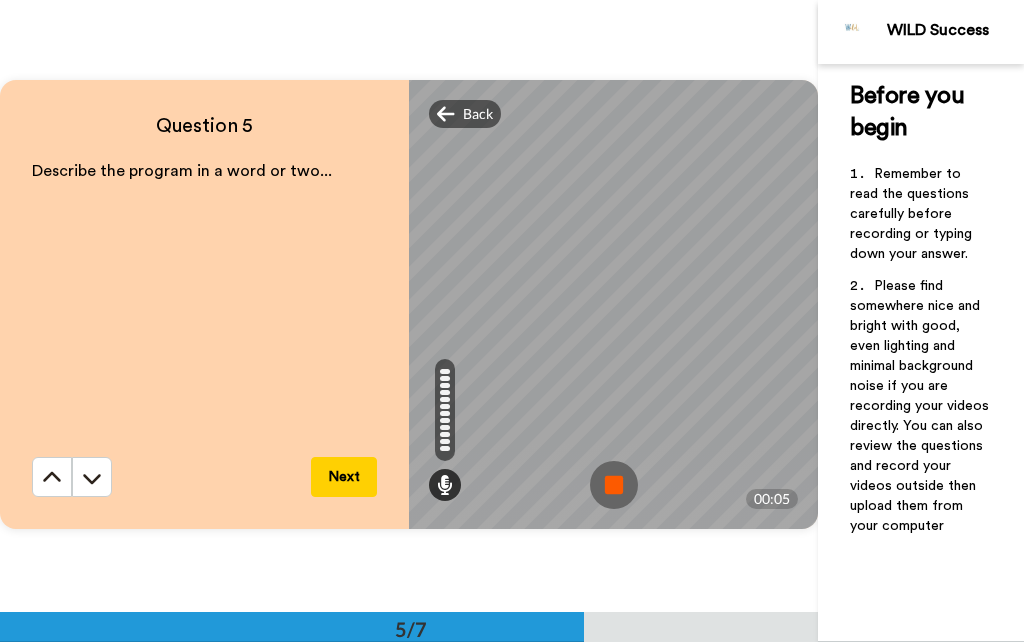 click at bounding box center (614, 485) 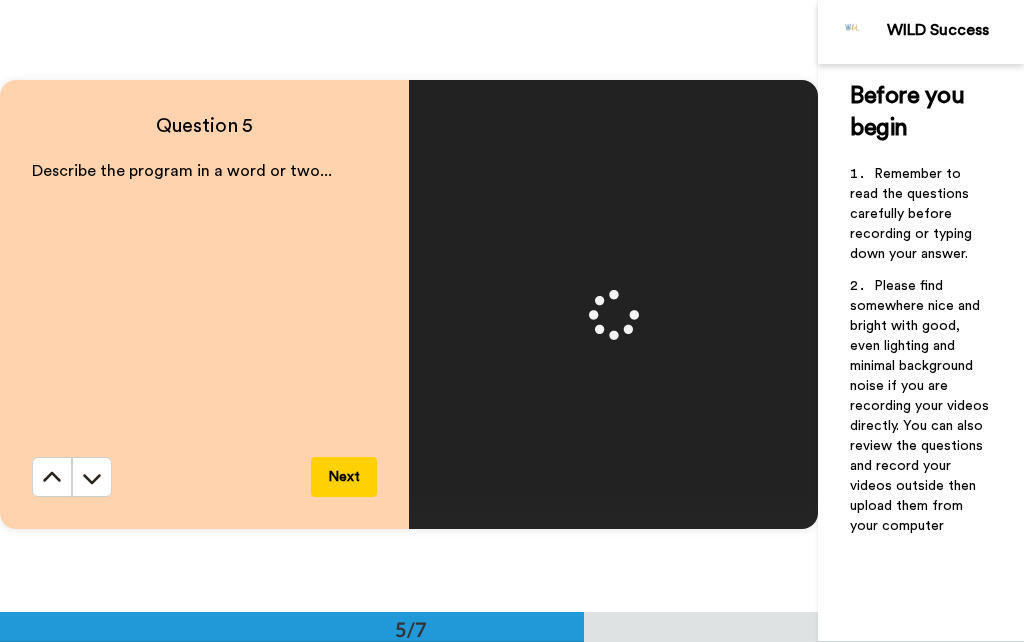 click on "Next" at bounding box center [344, 477] 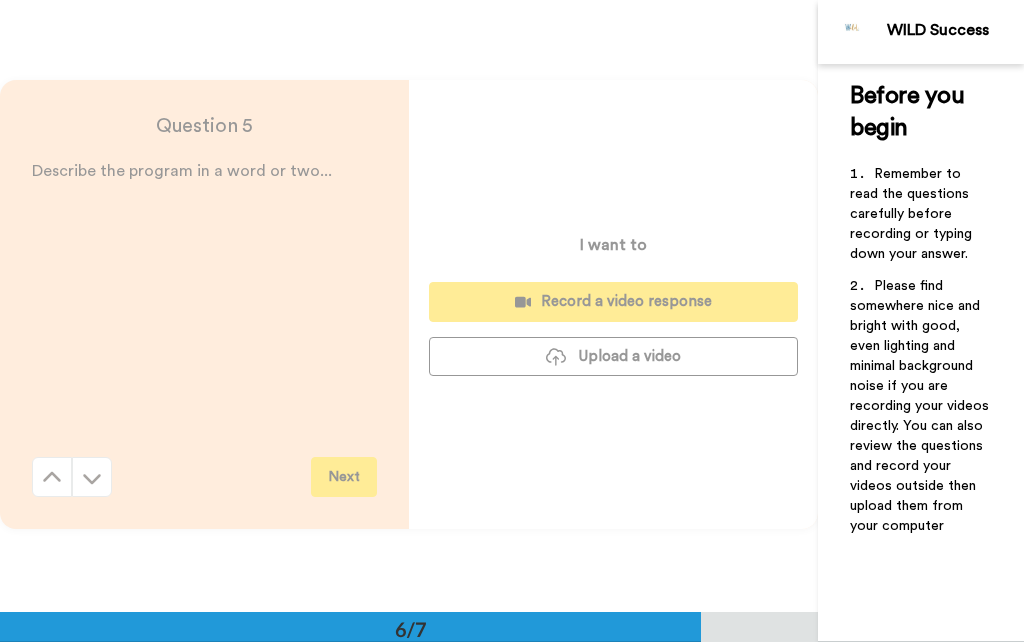 scroll, scrollTop: 3058, scrollLeft: 0, axis: vertical 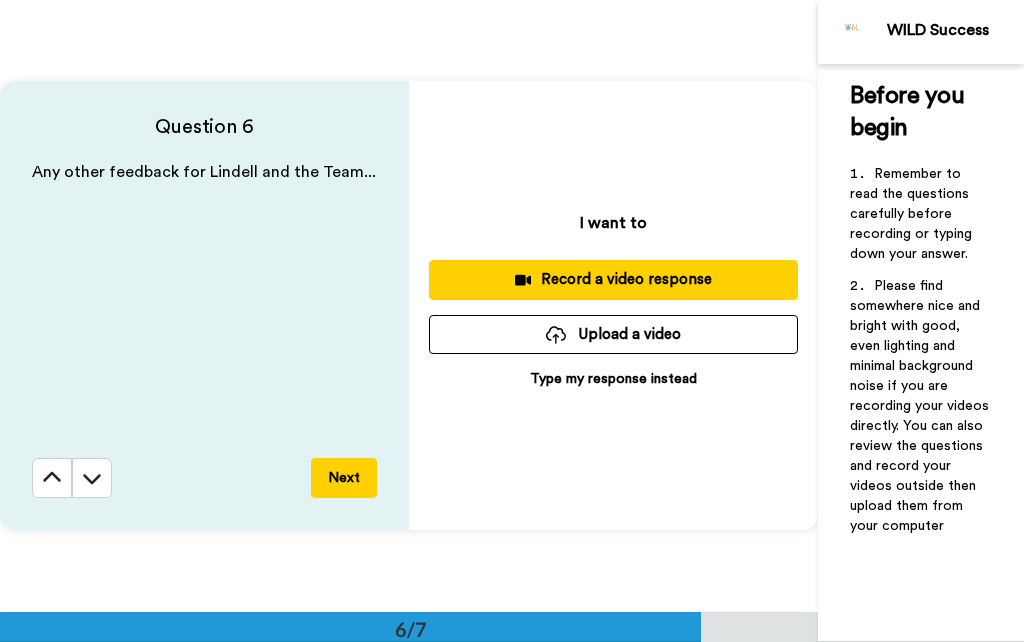 click on "Record a video response" at bounding box center (613, 279) 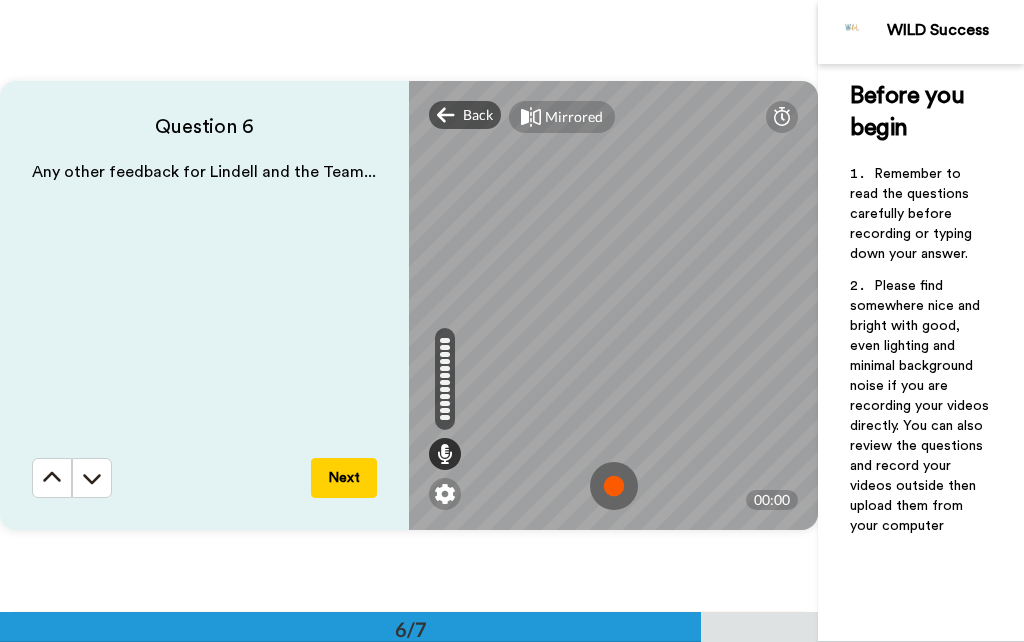 click at bounding box center (614, 486) 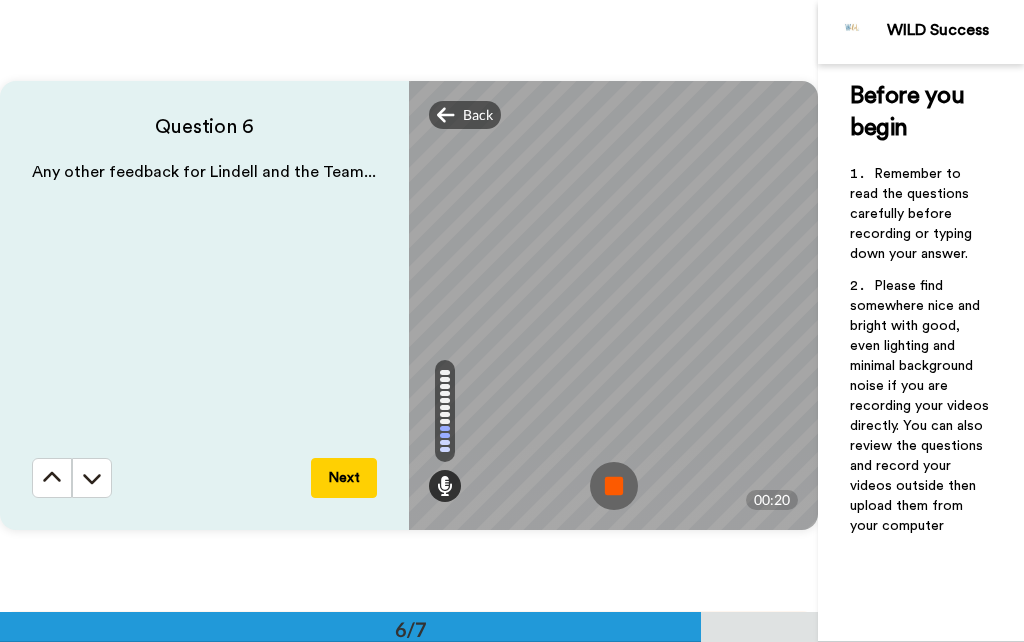 click at bounding box center [614, 486] 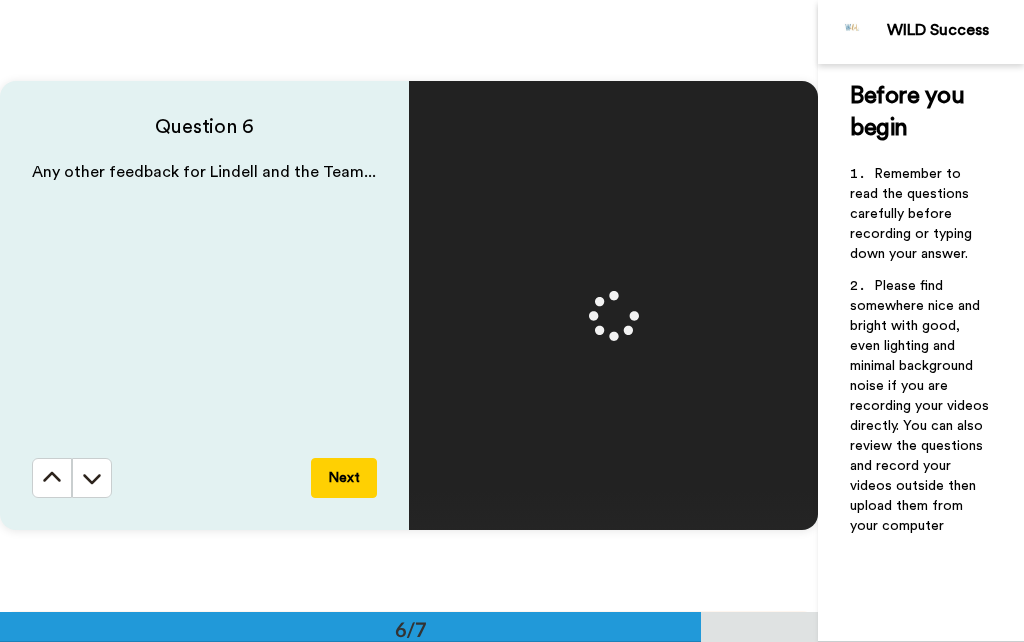 click on "Question   6 Any other feedback for Lindell and the Team... Next Mirrored Redo  00:21" at bounding box center (409, 306) 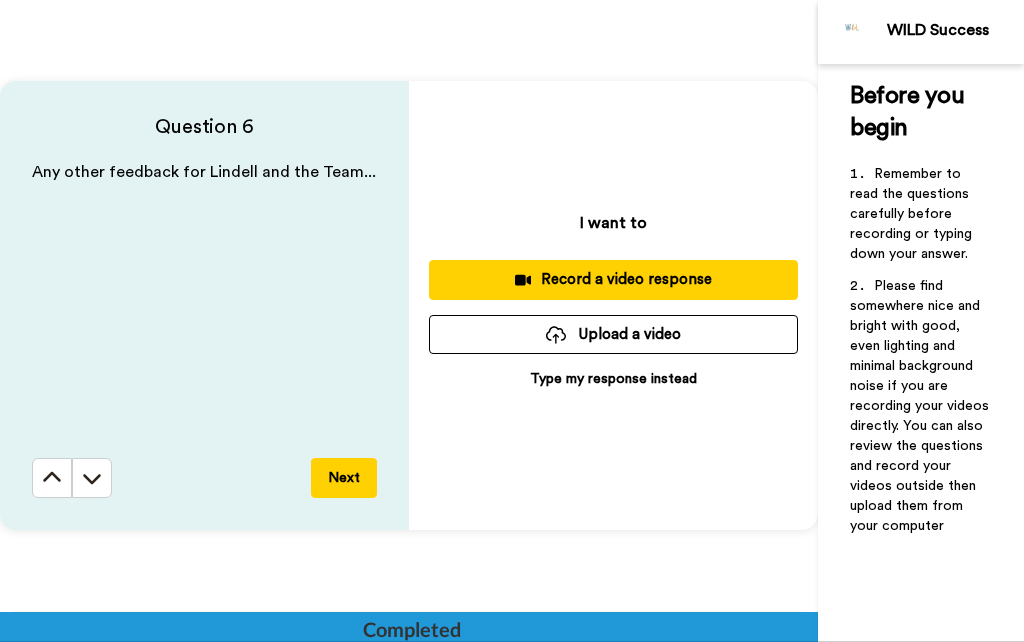 scroll, scrollTop: 3564, scrollLeft: 0, axis: vertical 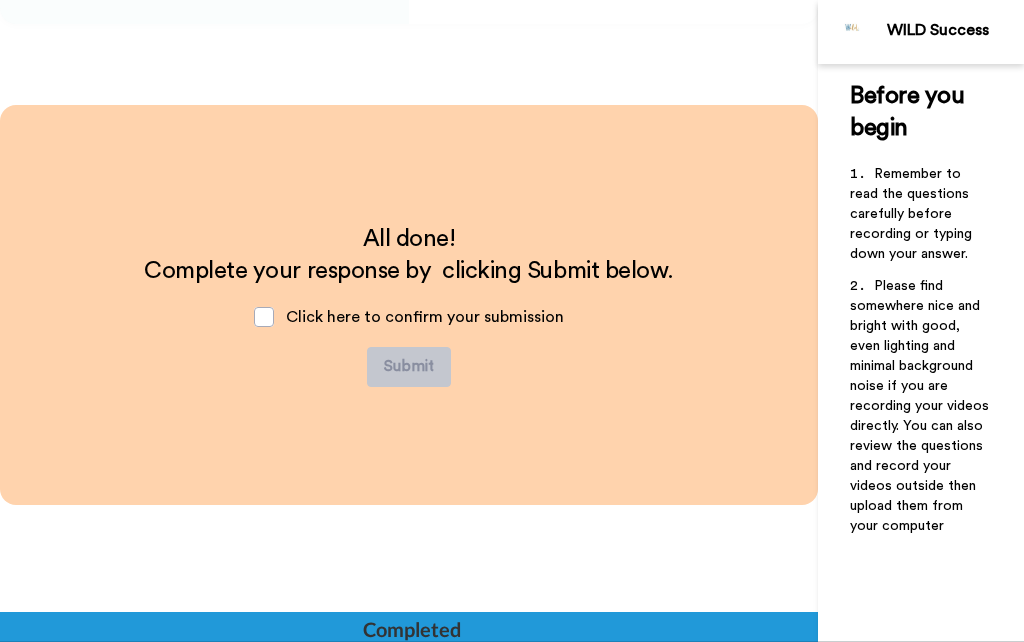 click at bounding box center [264, 317] 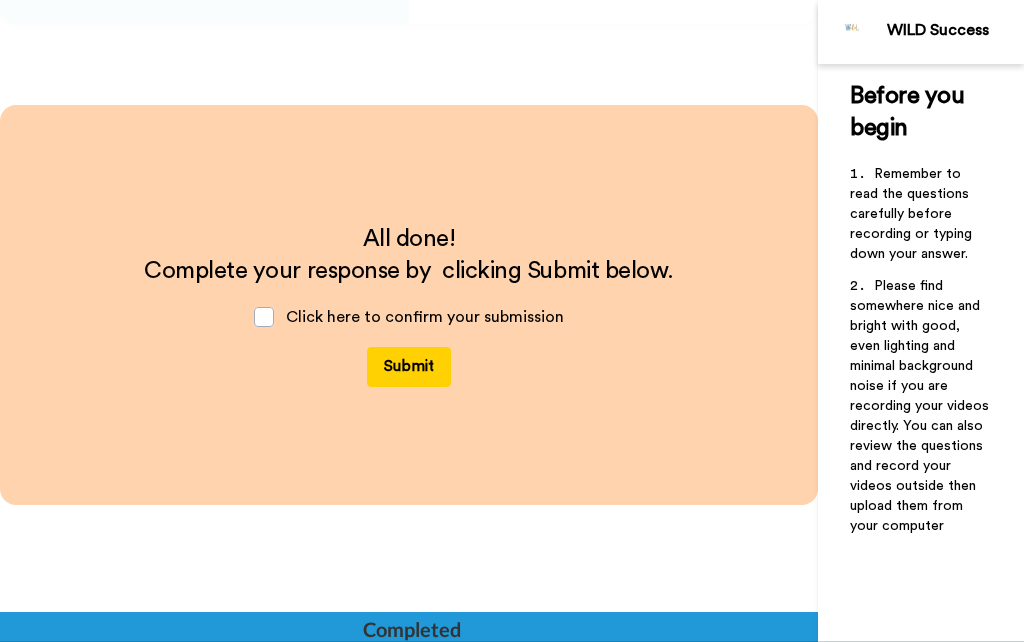 click at bounding box center (264, 317) 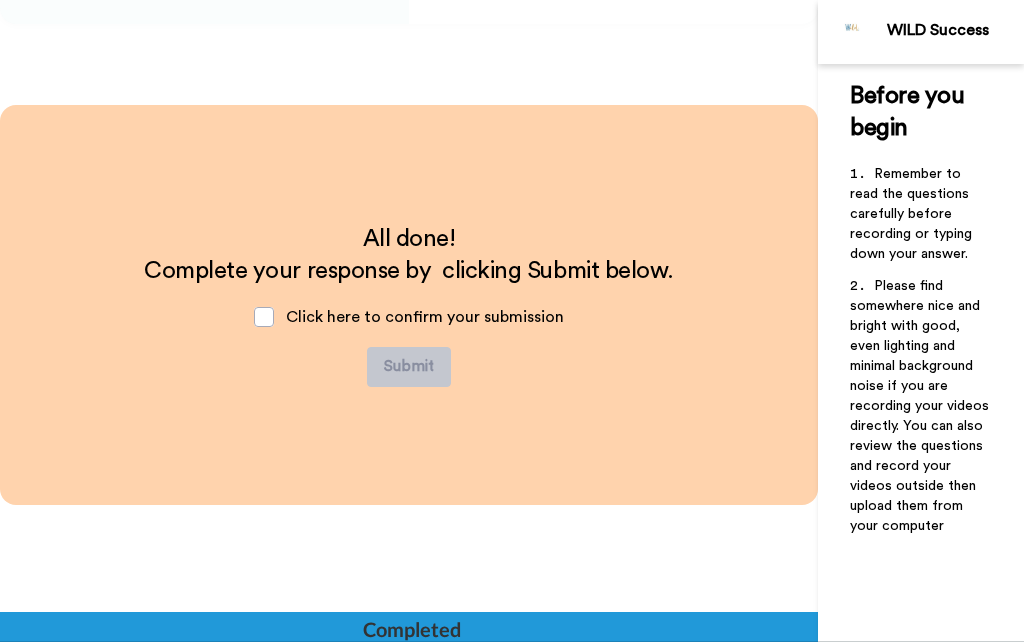 click at bounding box center (264, 317) 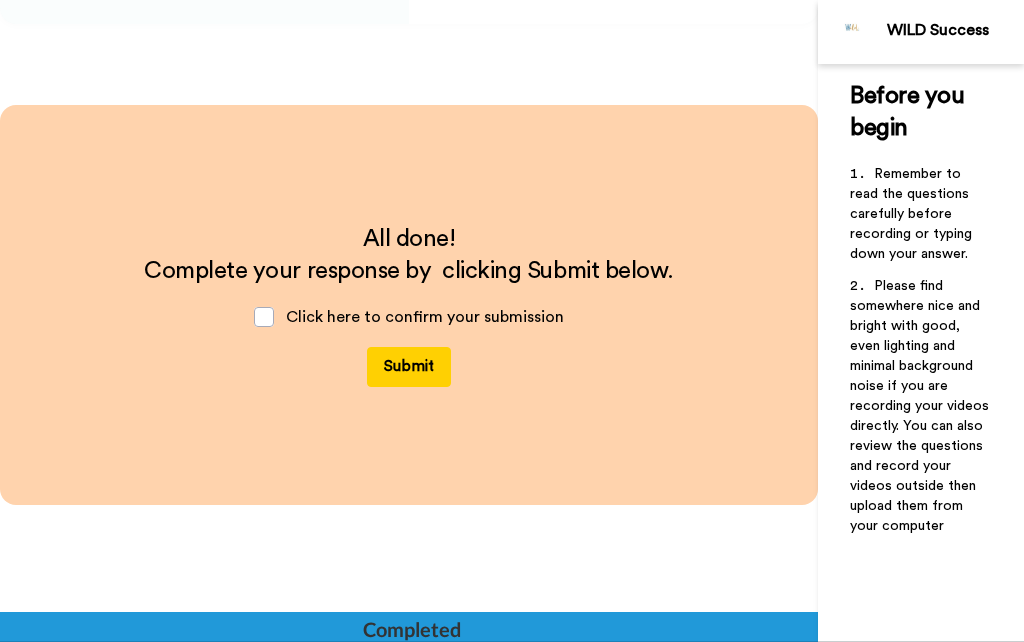 click on "Submit" at bounding box center [409, 367] 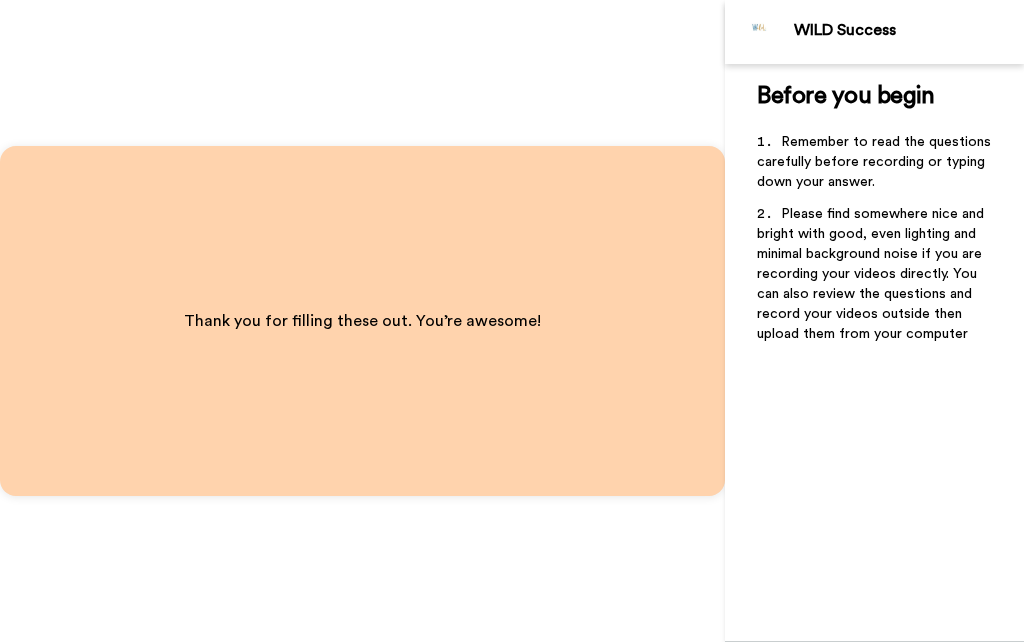 scroll, scrollTop: 0, scrollLeft: 0, axis: both 